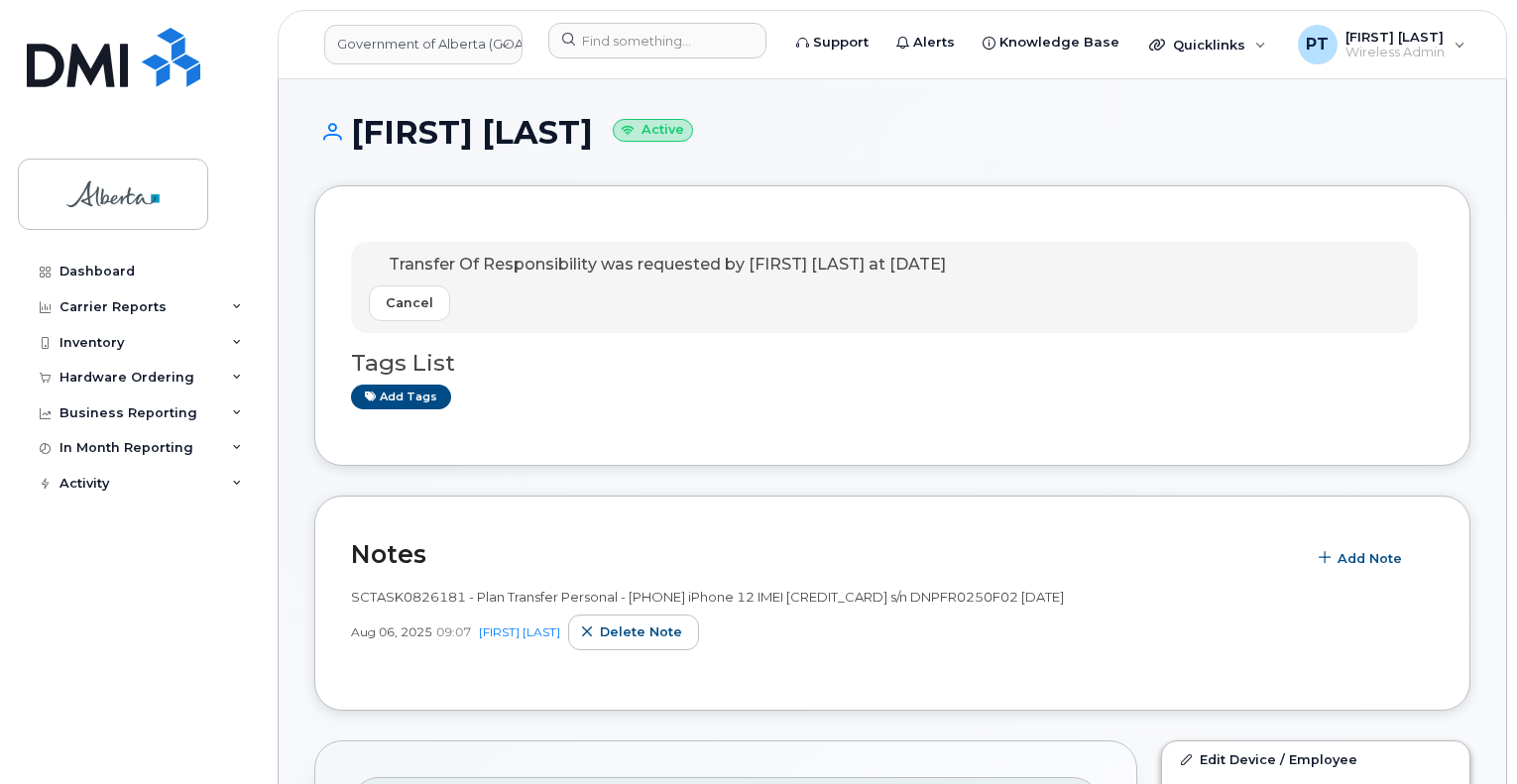 scroll, scrollTop: 0, scrollLeft: 0, axis: both 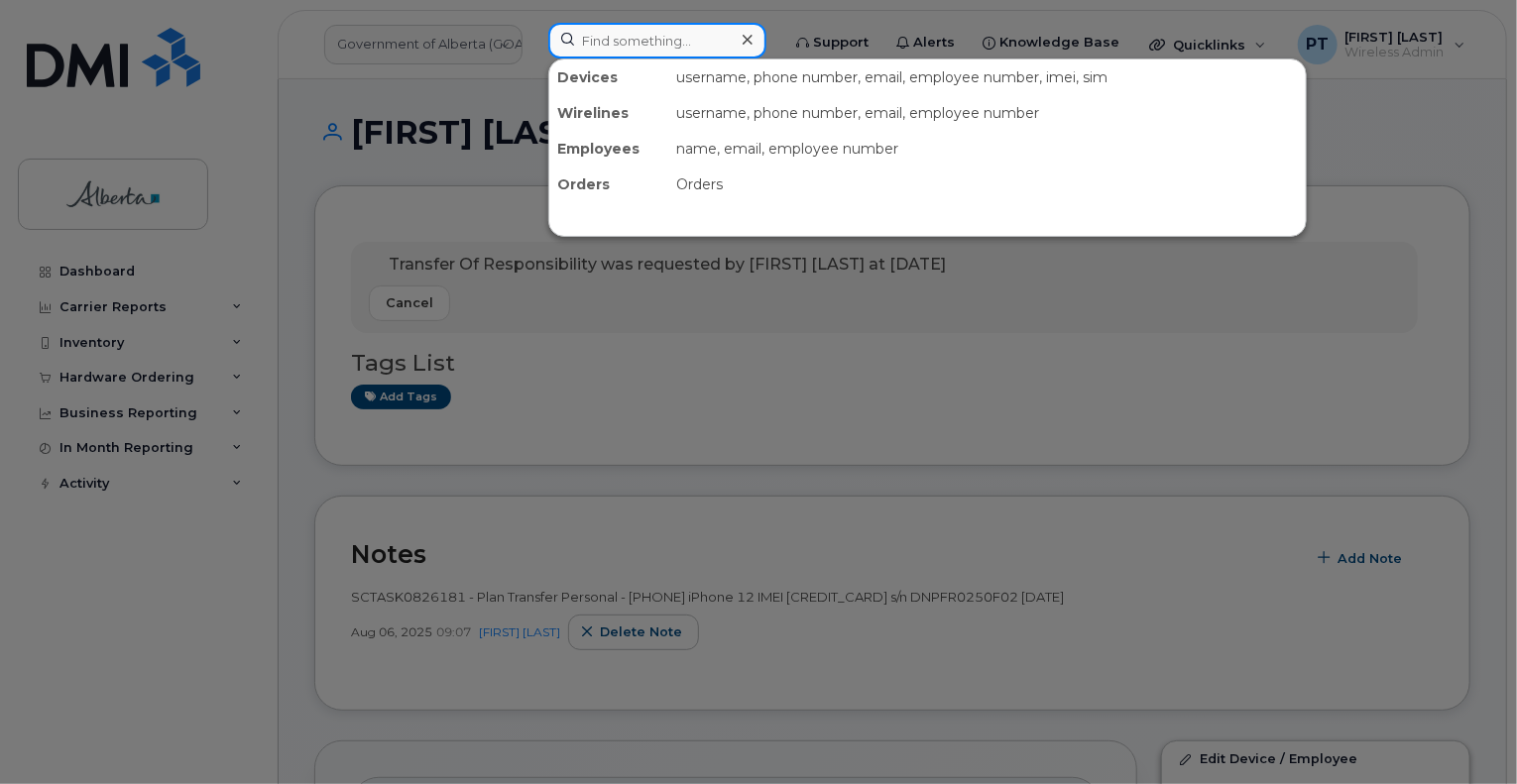 click at bounding box center [657, 41] 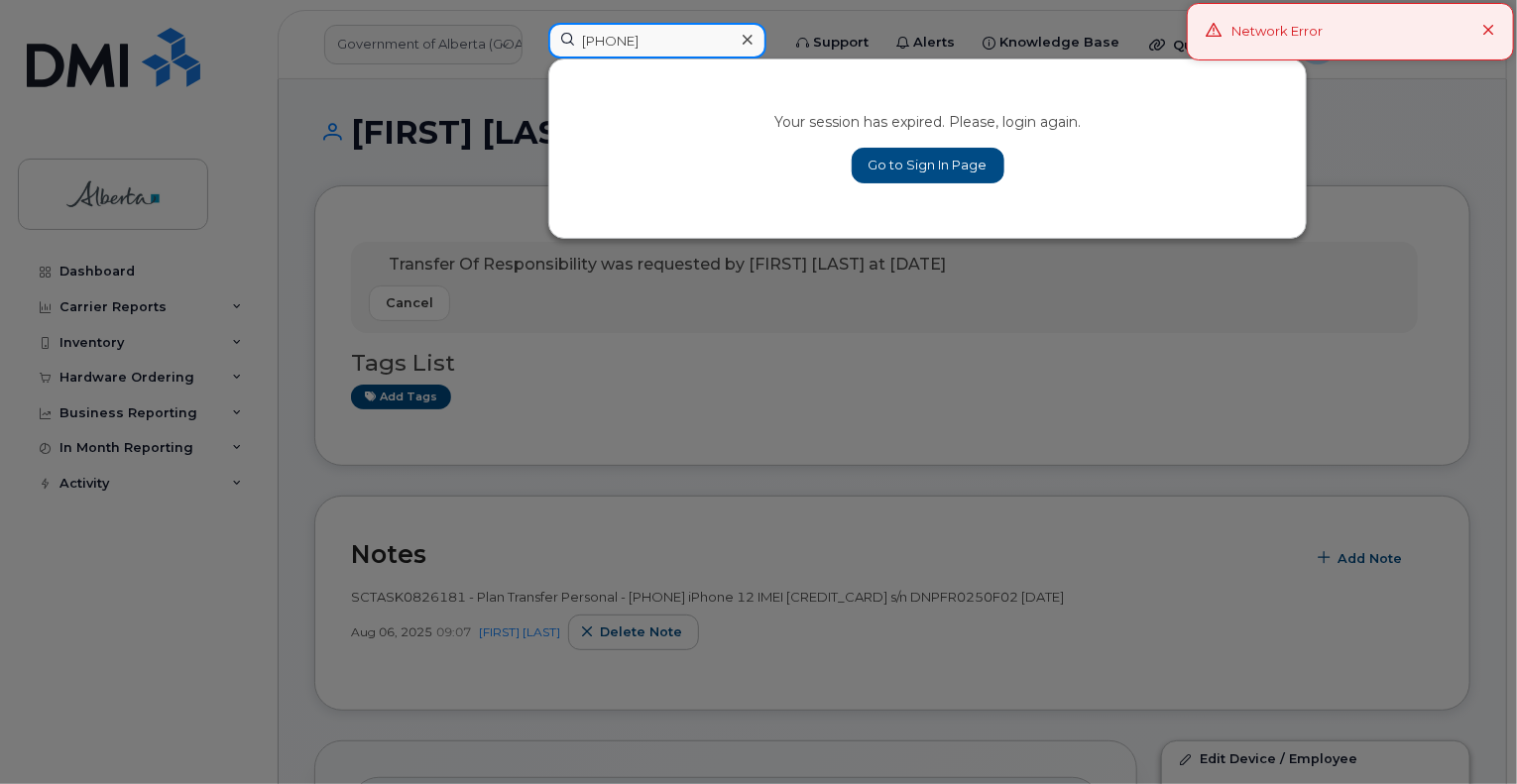 type on "[PHONE]" 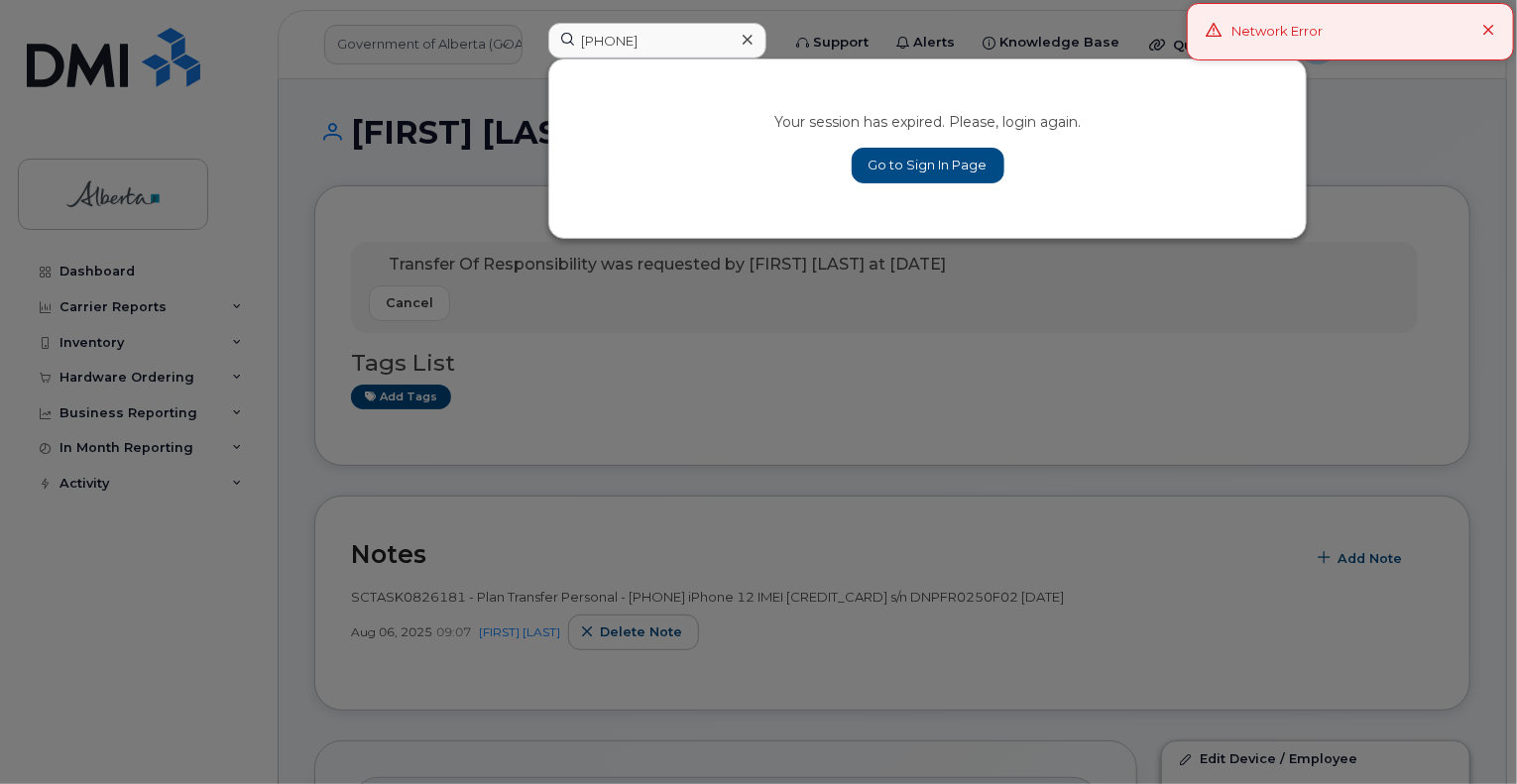 drag, startPoint x: 387, startPoint y: 578, endPoint x: 343, endPoint y: 401, distance: 182.38695 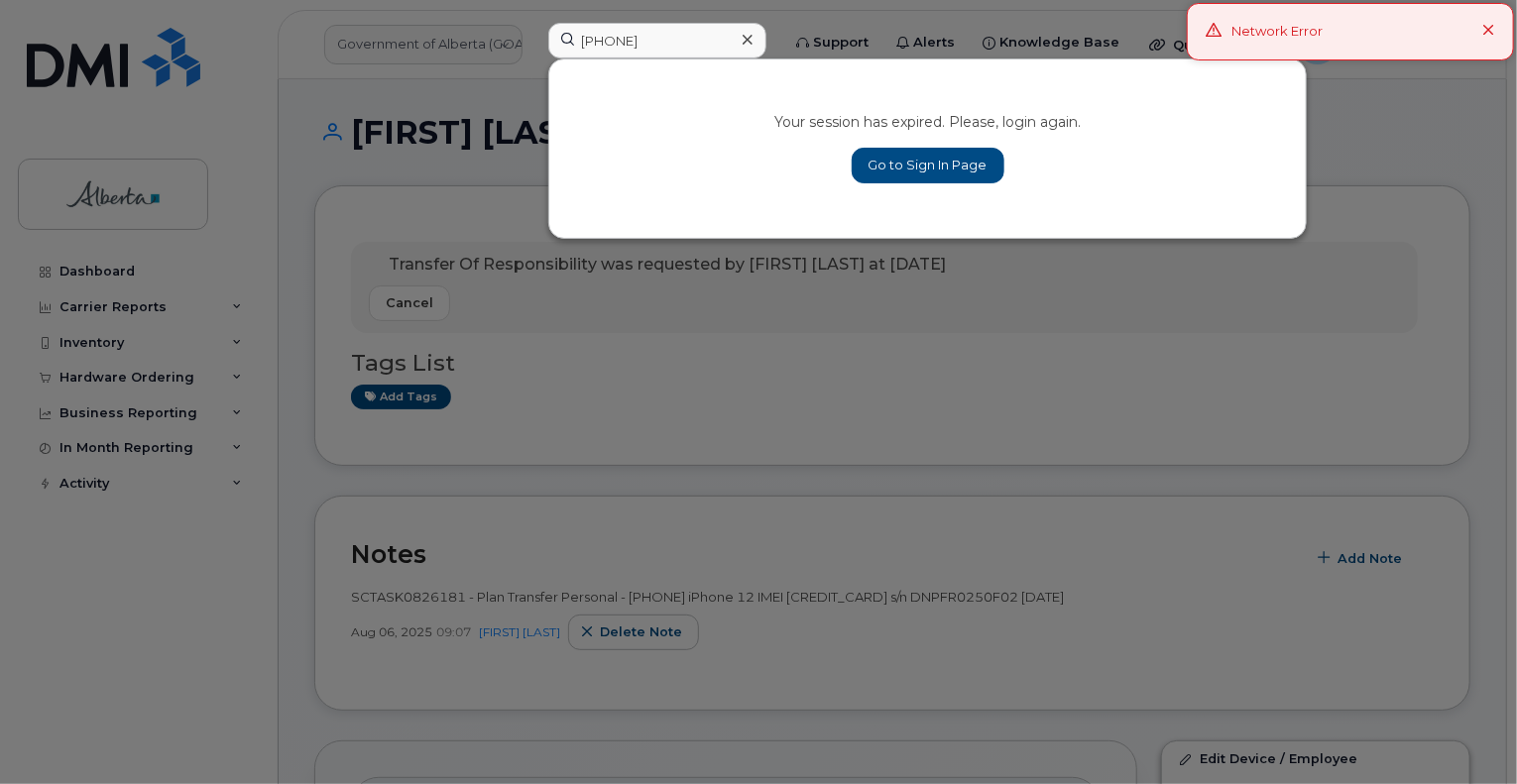 click at bounding box center (758, 392) 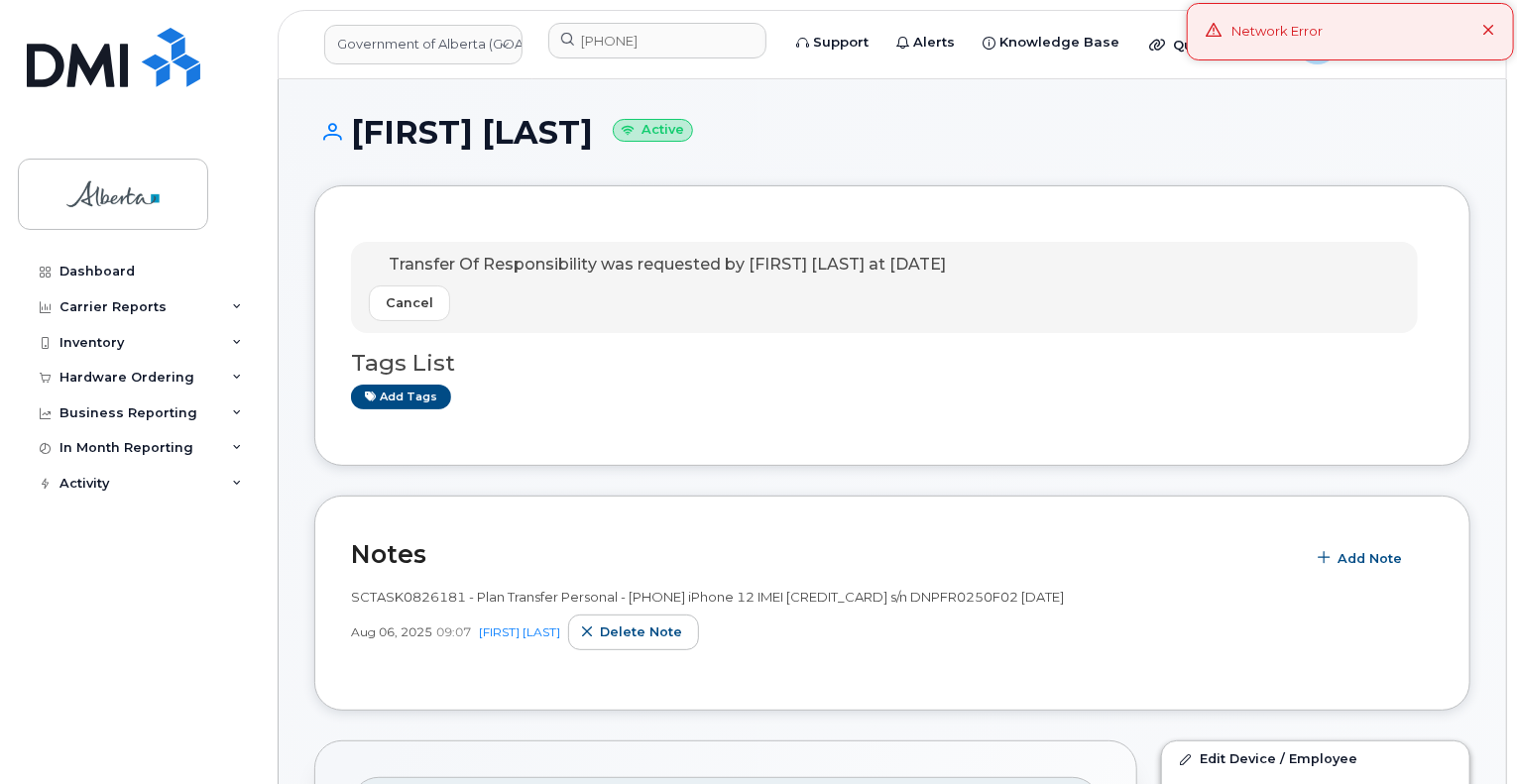 click at bounding box center [1488, 31] 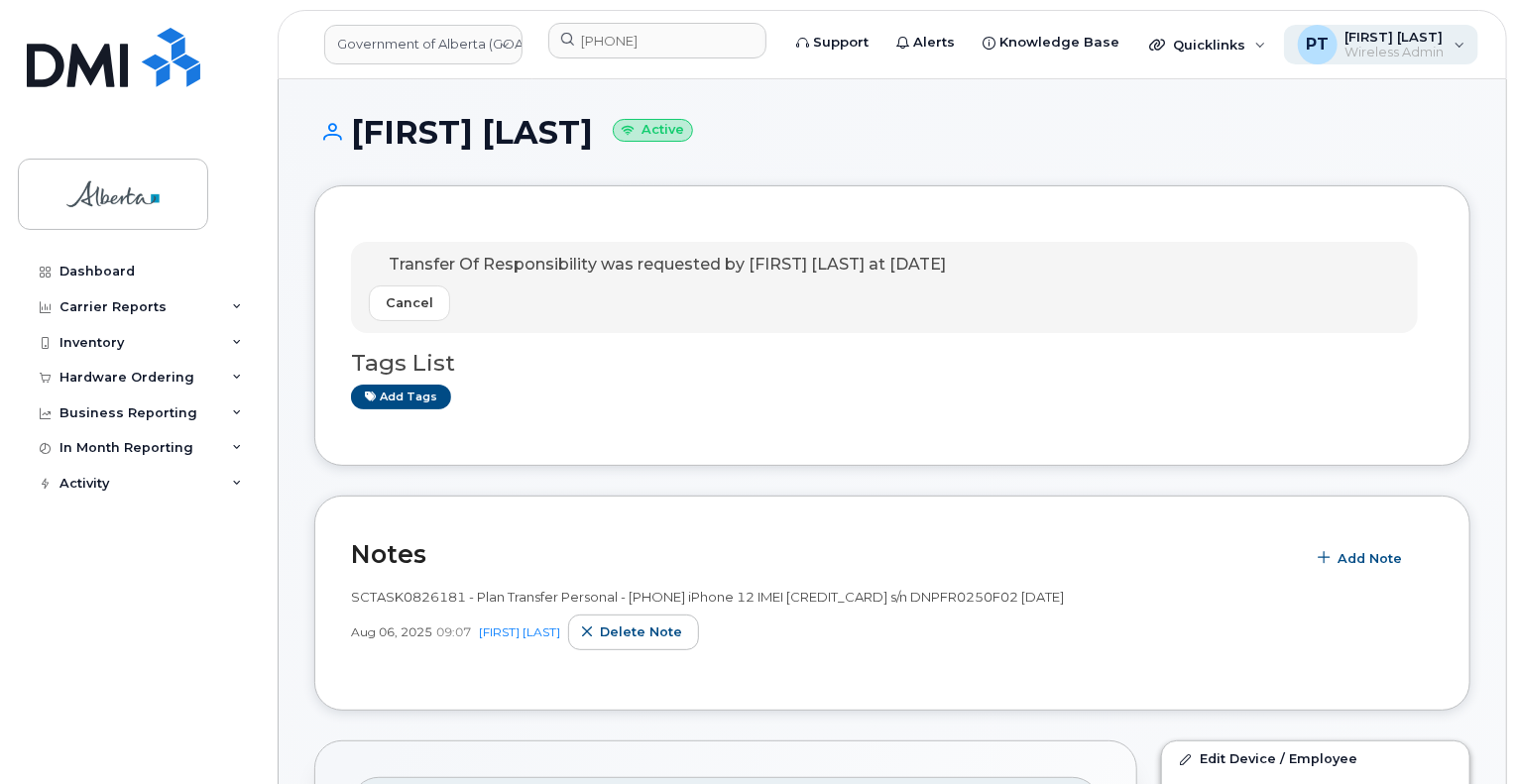 click on "[INITIALS] [LAST] Wireless Admin" at bounding box center (1381, 45) 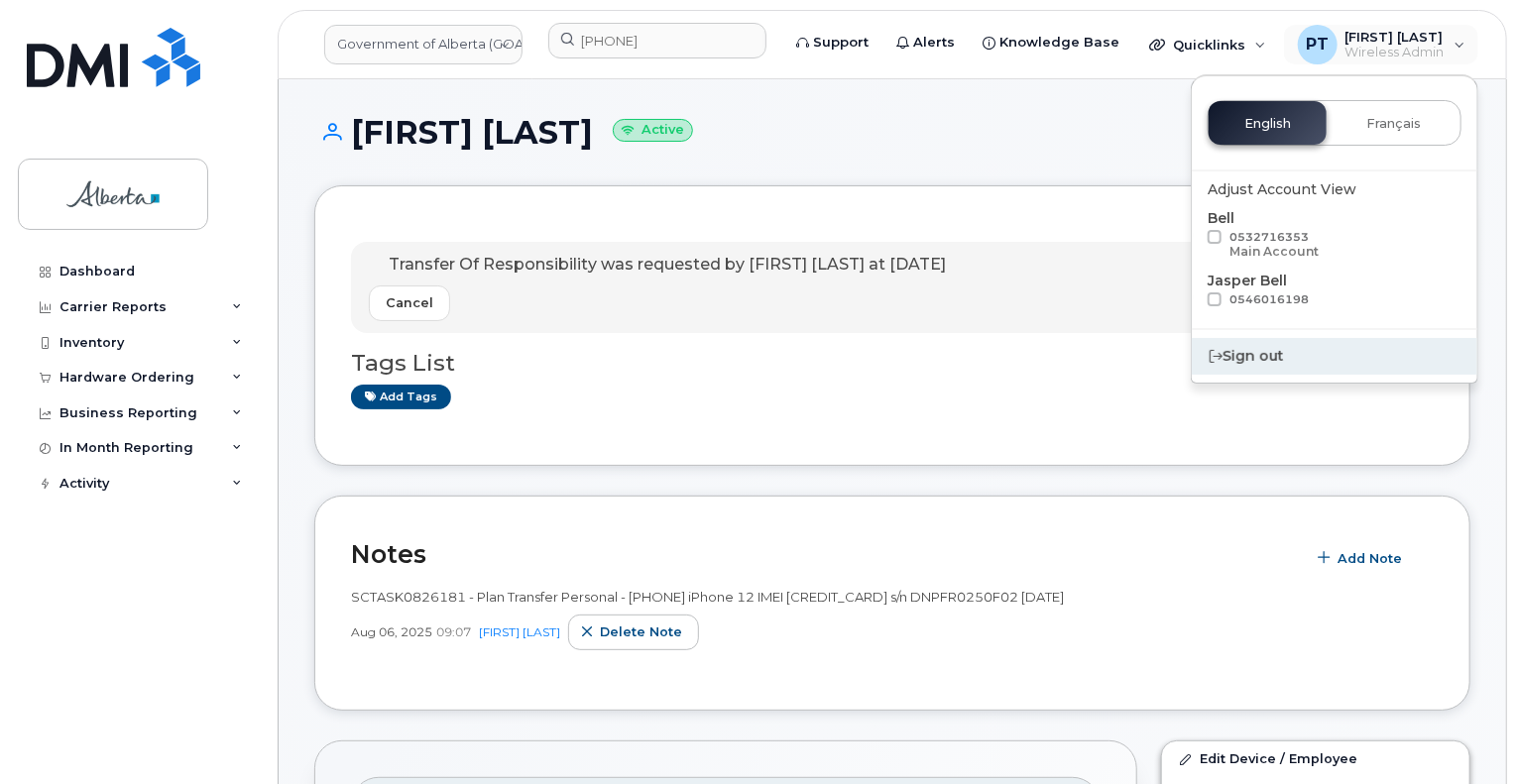 click on "Sign out" 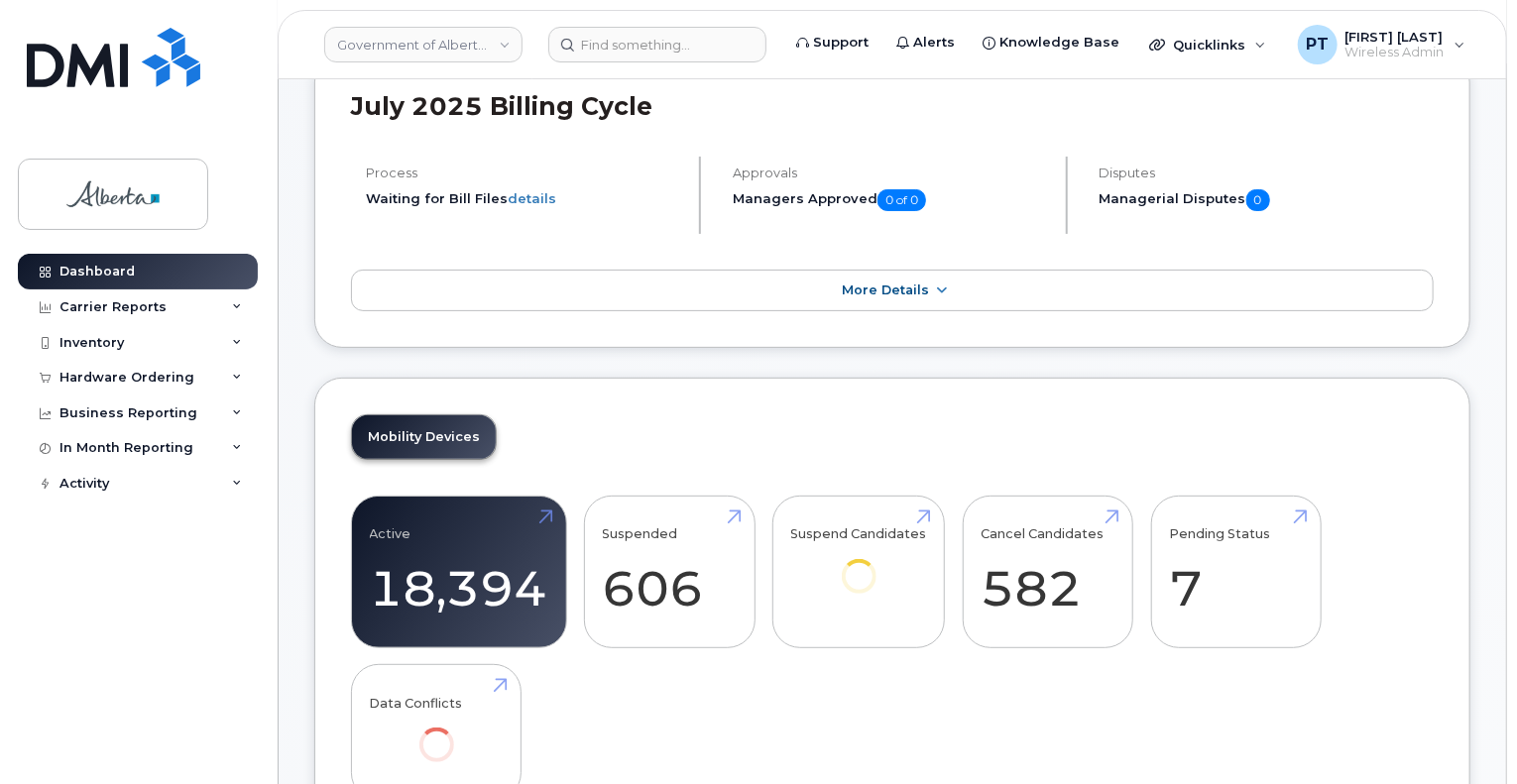 scroll, scrollTop: 198, scrollLeft: 0, axis: vertical 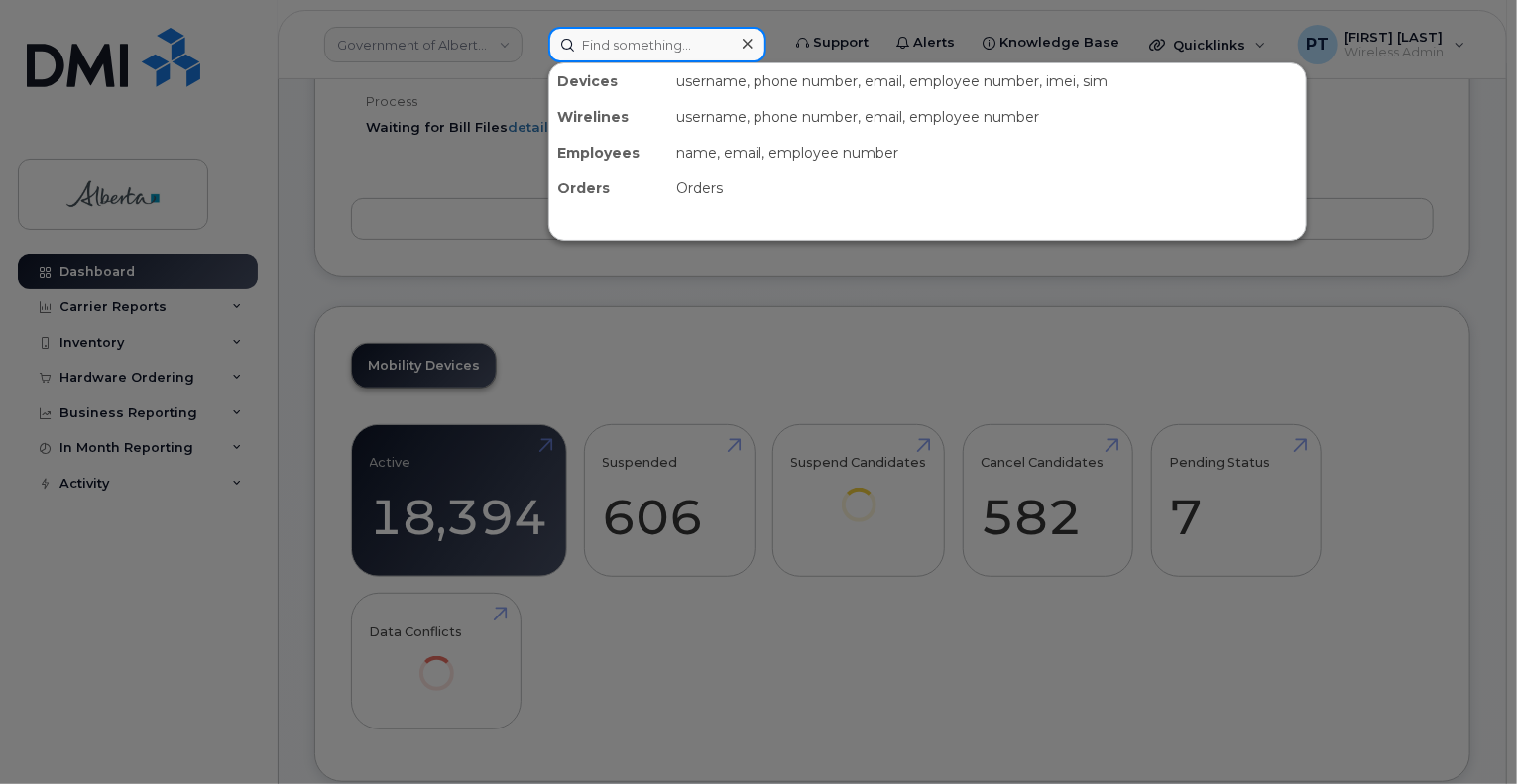 click at bounding box center [657, 45] 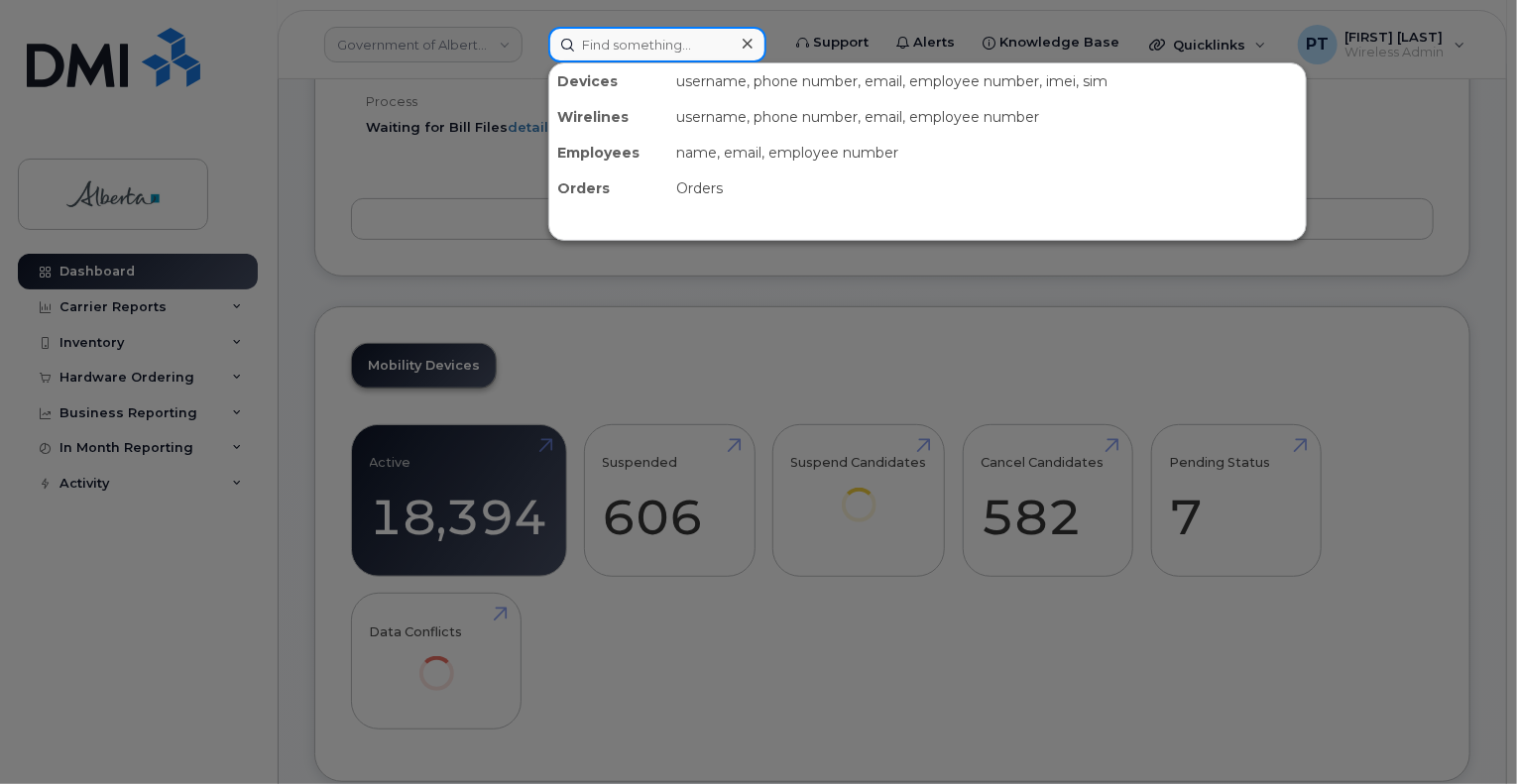paste on "4033714353" 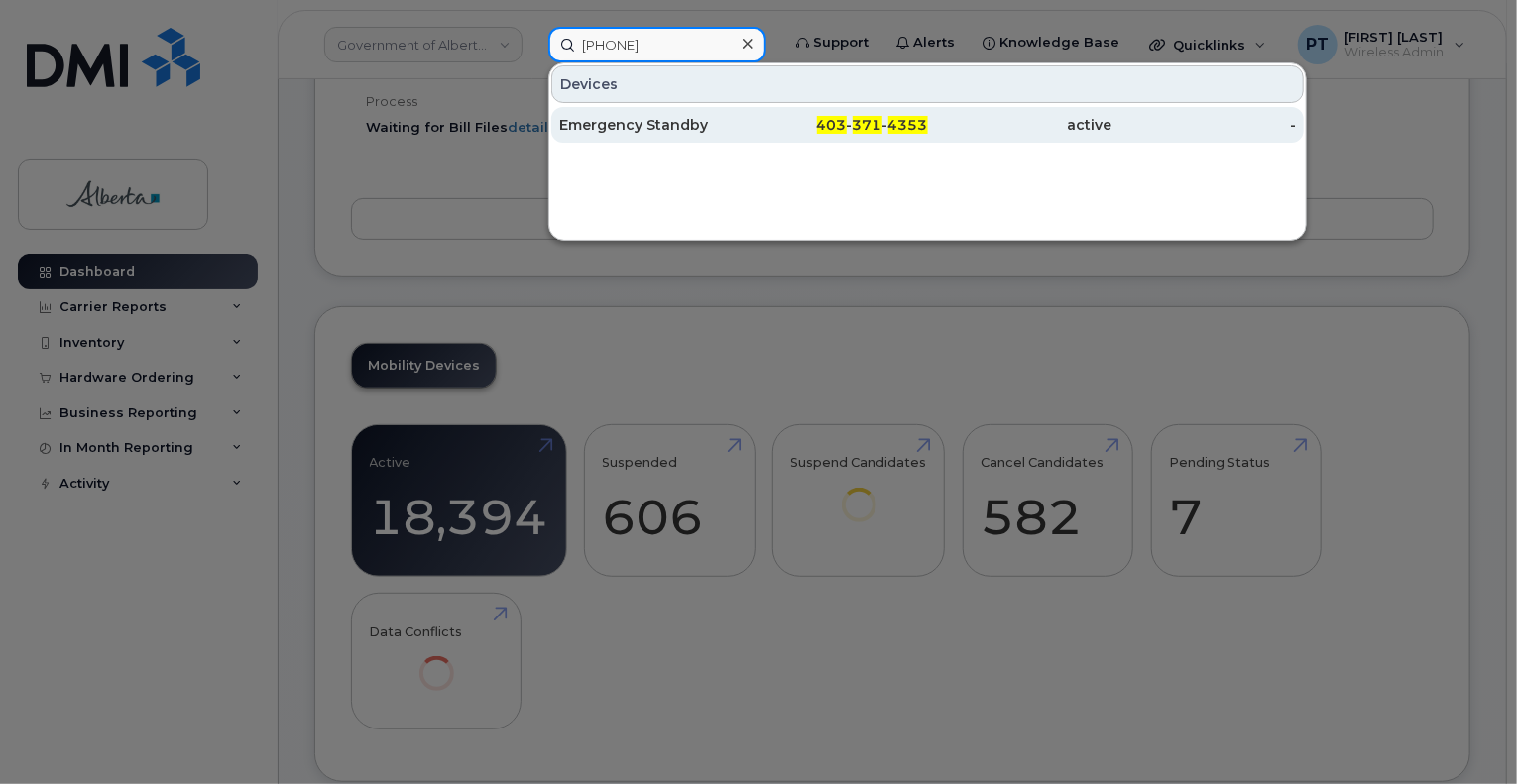 type on "4033714353" 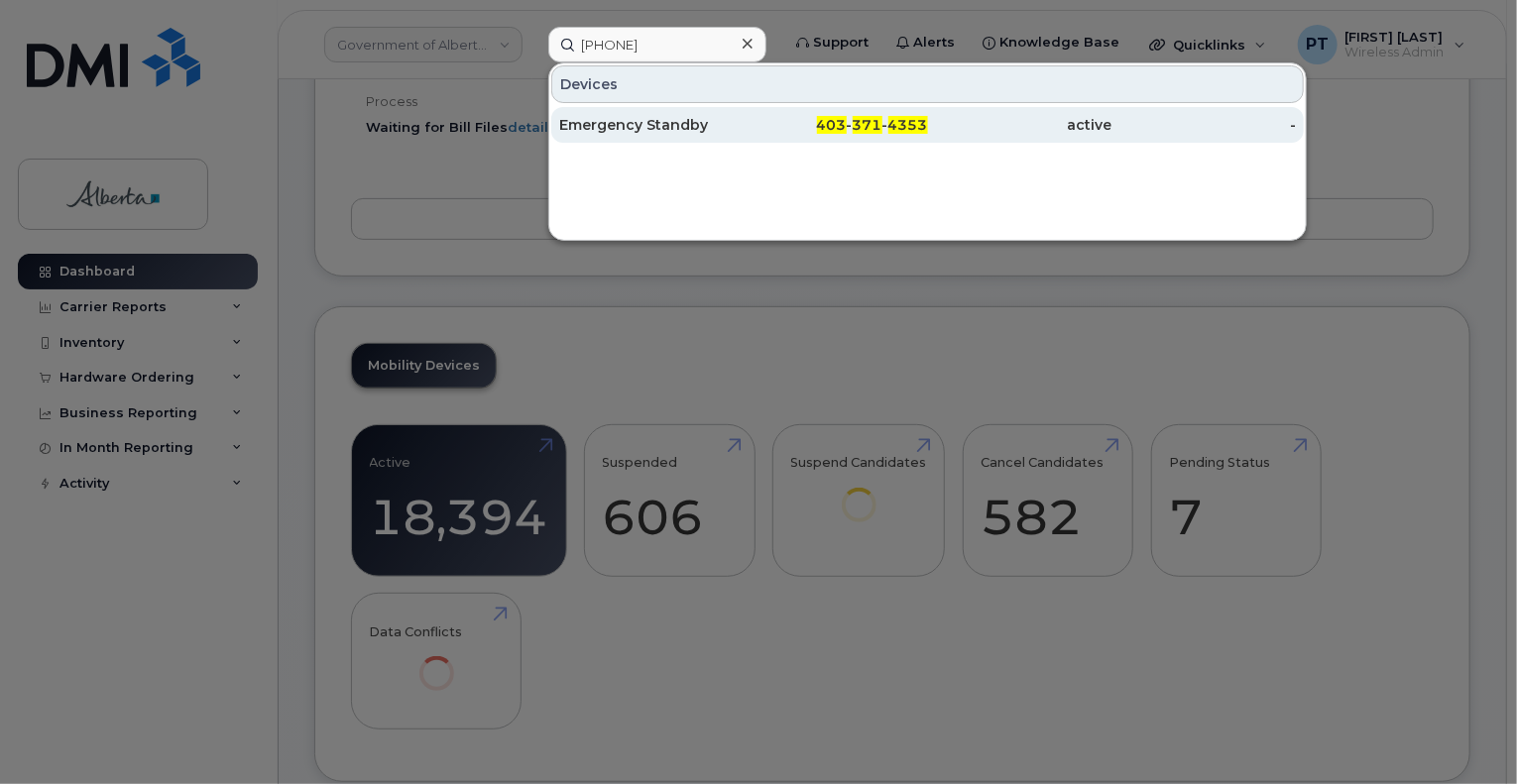 click on "Emergency Standby" at bounding box center (651, 125) 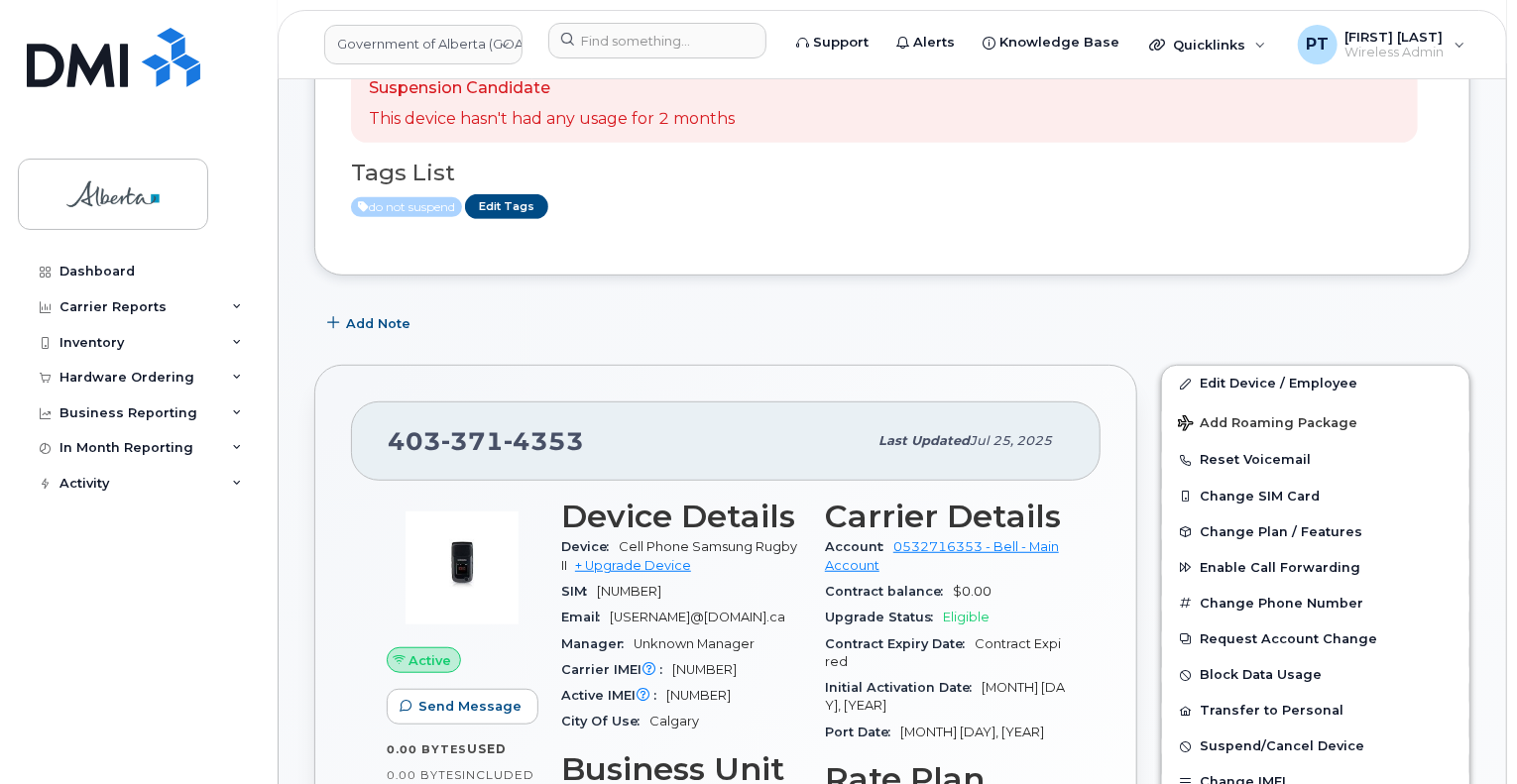 scroll, scrollTop: 198, scrollLeft: 0, axis: vertical 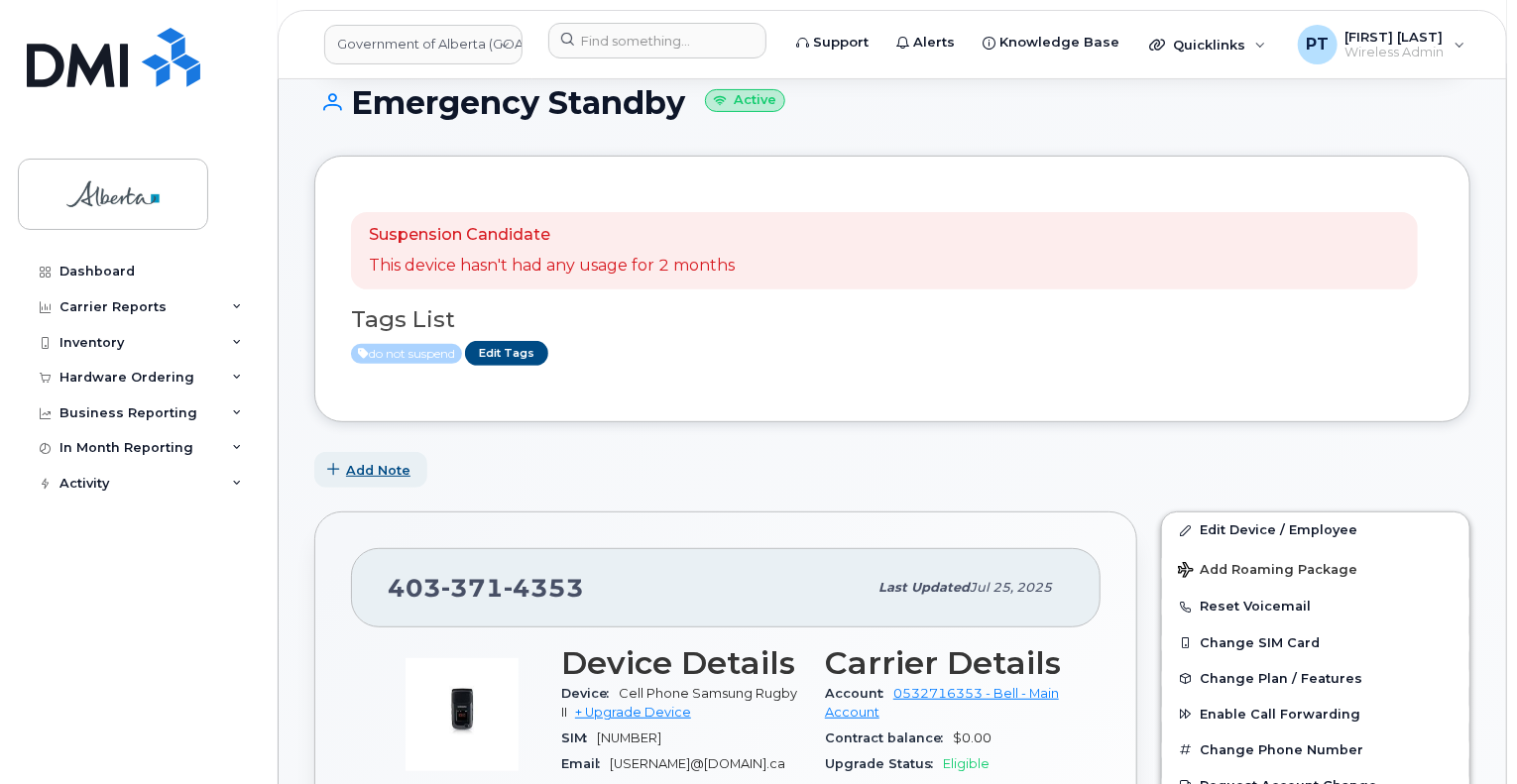 click on "Add Note" at bounding box center (378, 470) 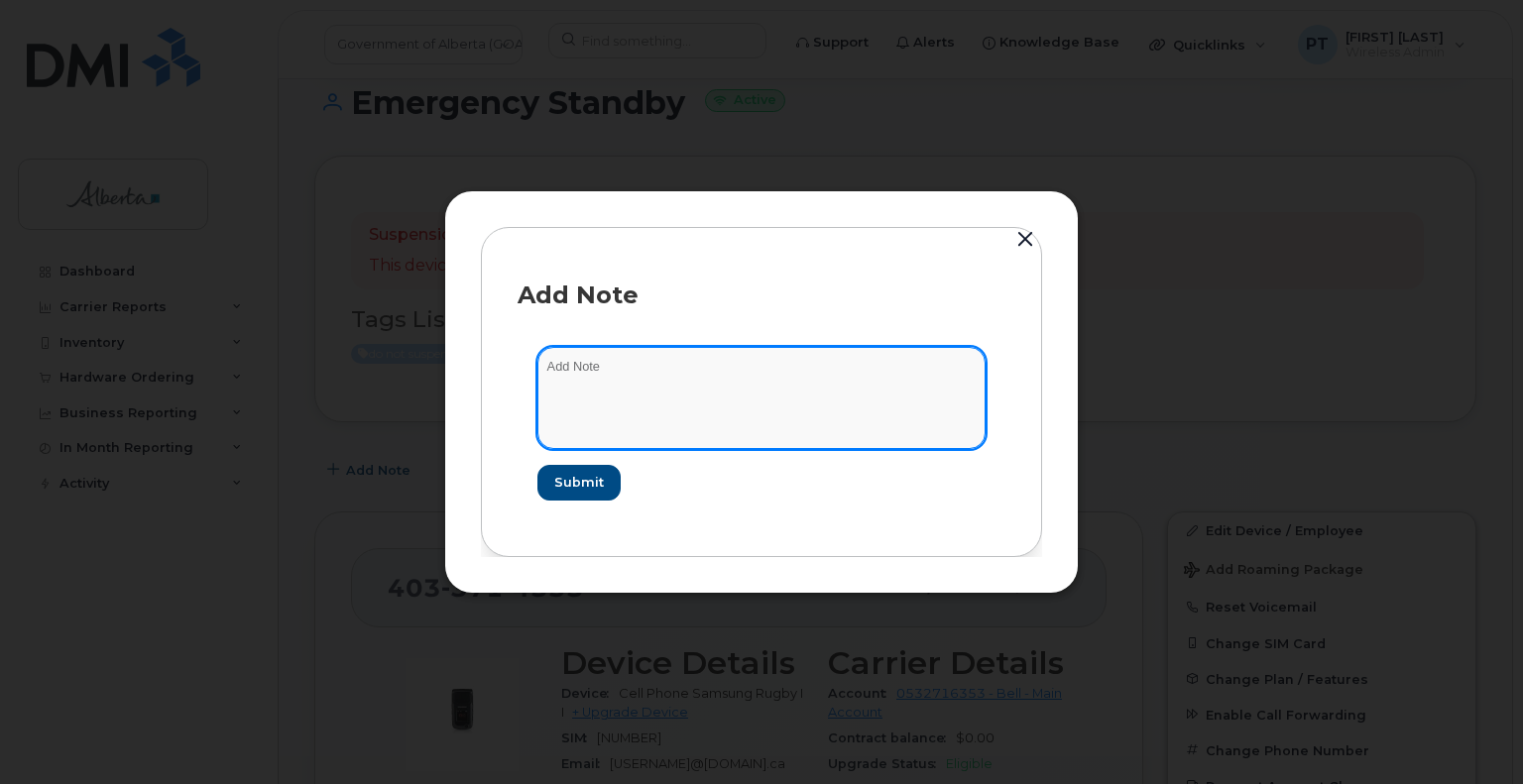 click at bounding box center (762, 397) 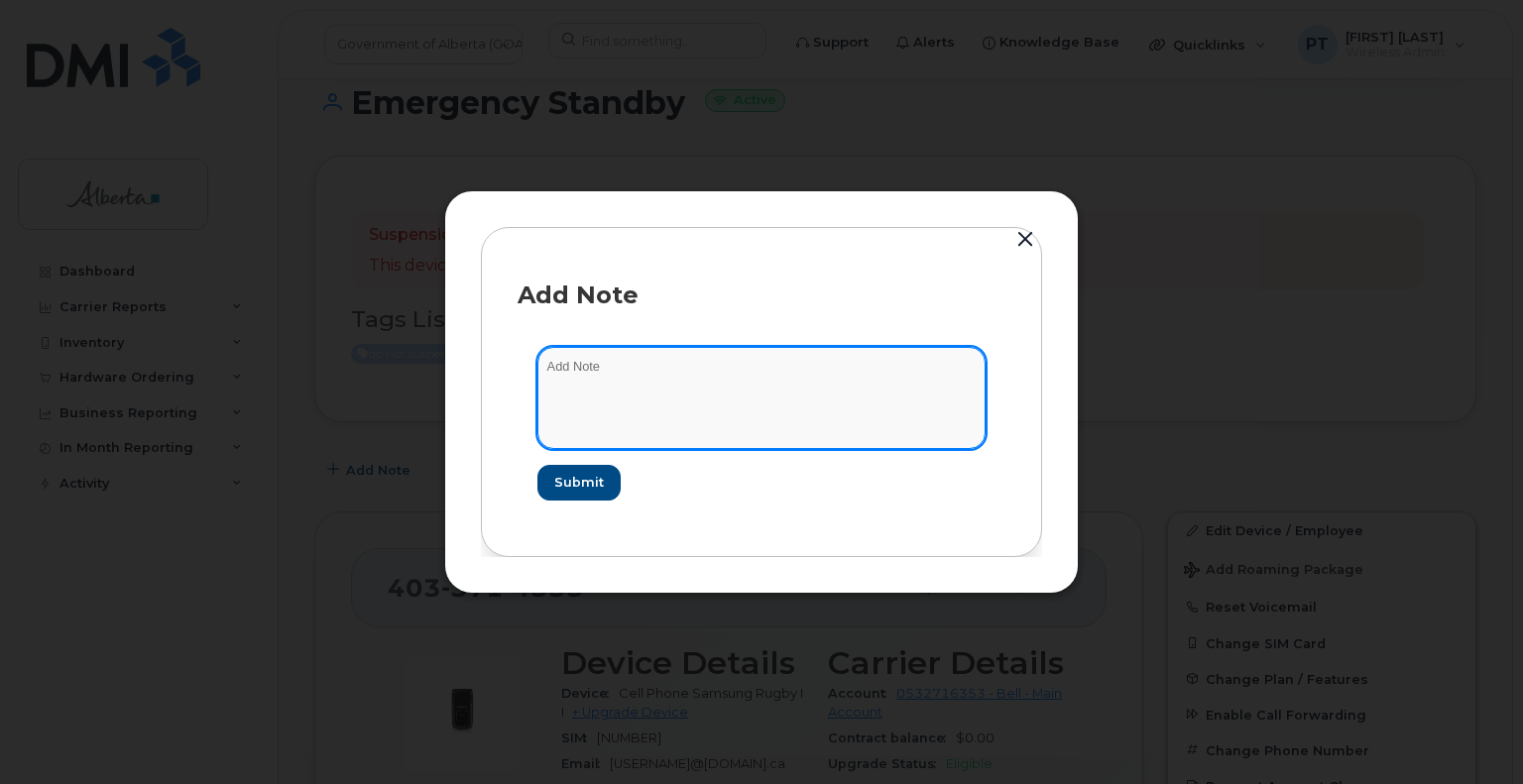 paste on "SCTASK0736447" 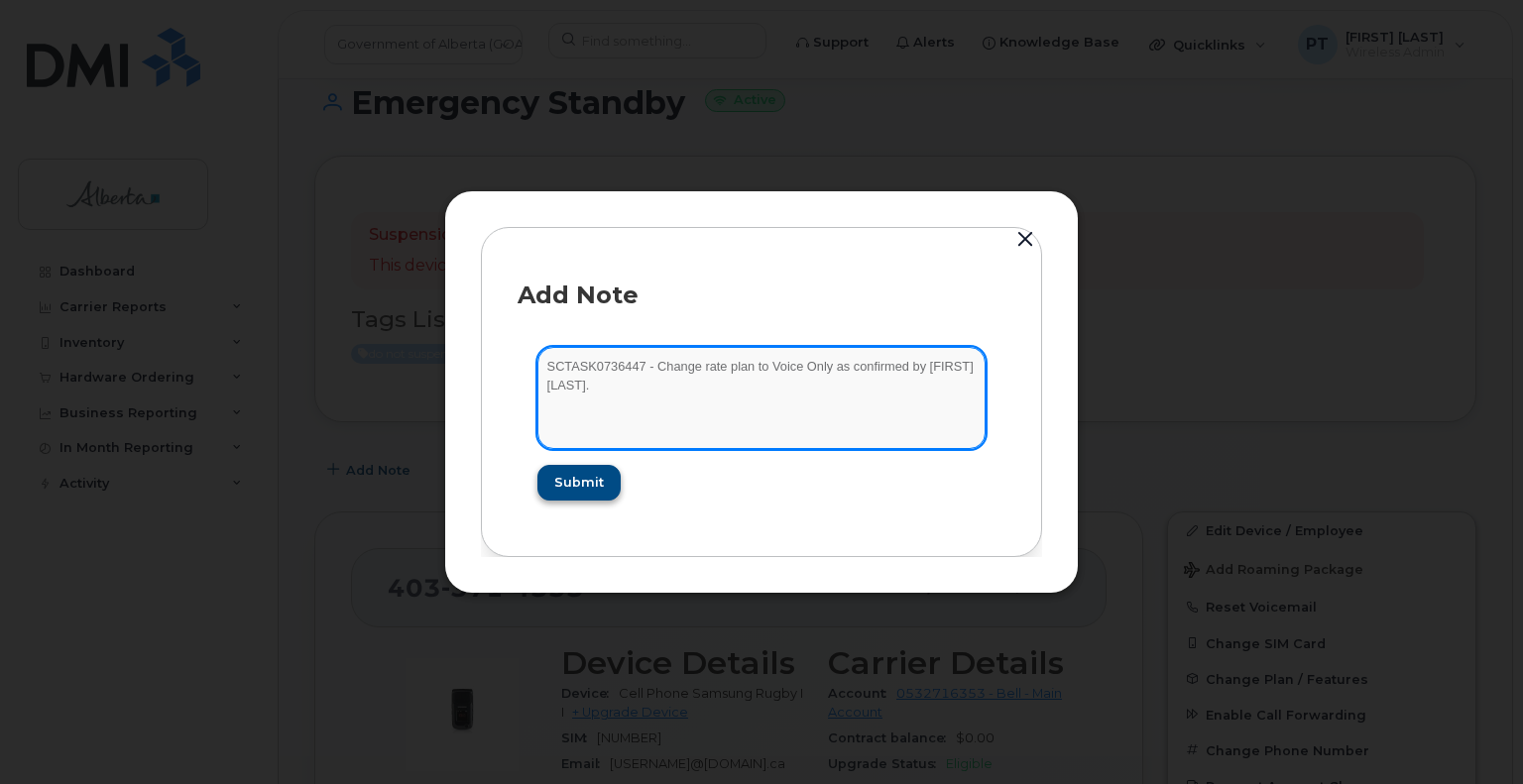 type on "SCTASK0736447 - Change rate plan to Voice Only as confirmed by [FIRST] [LAST]." 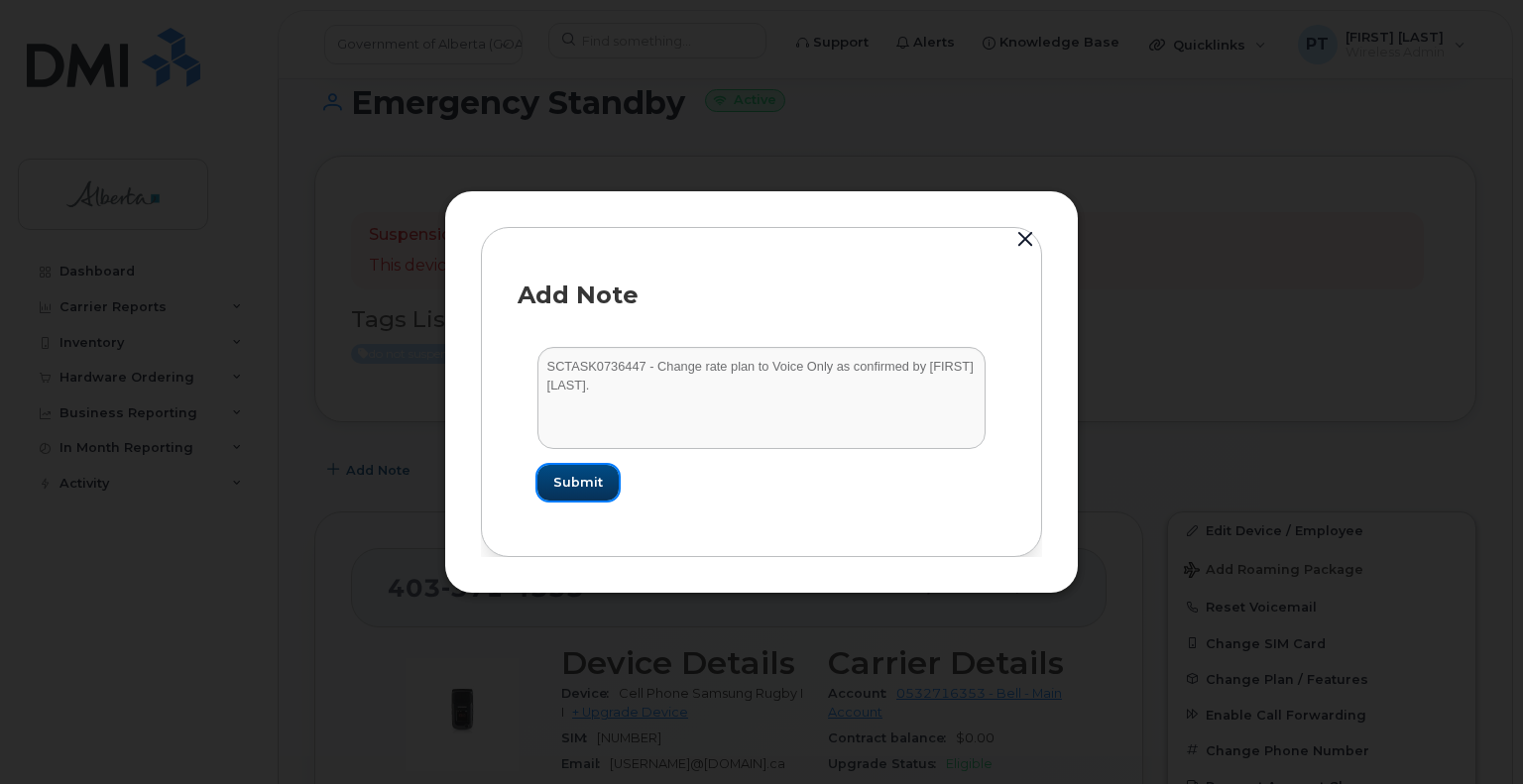 click on "Submit" at bounding box center (578, 482) 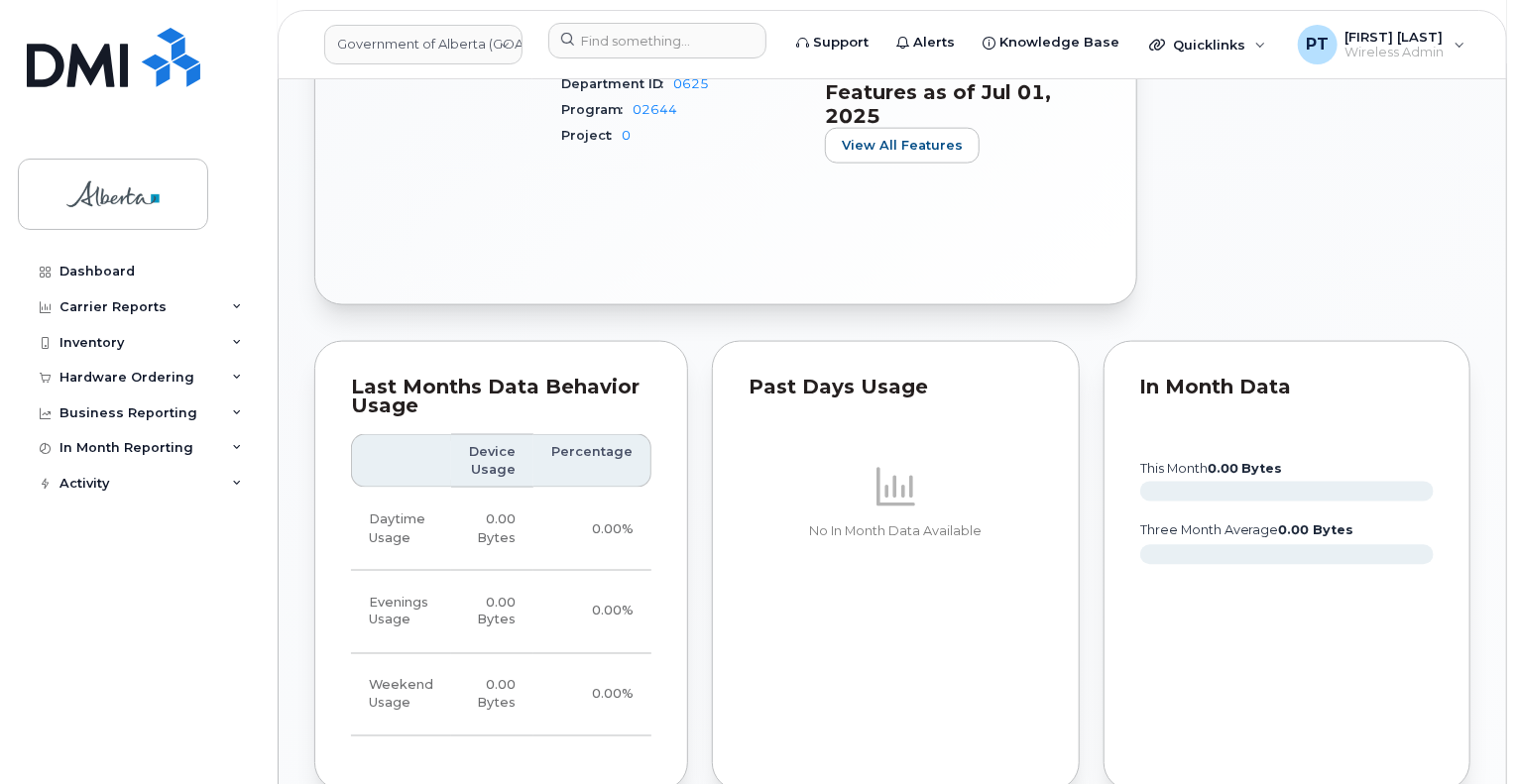 scroll, scrollTop: 595, scrollLeft: 0, axis: vertical 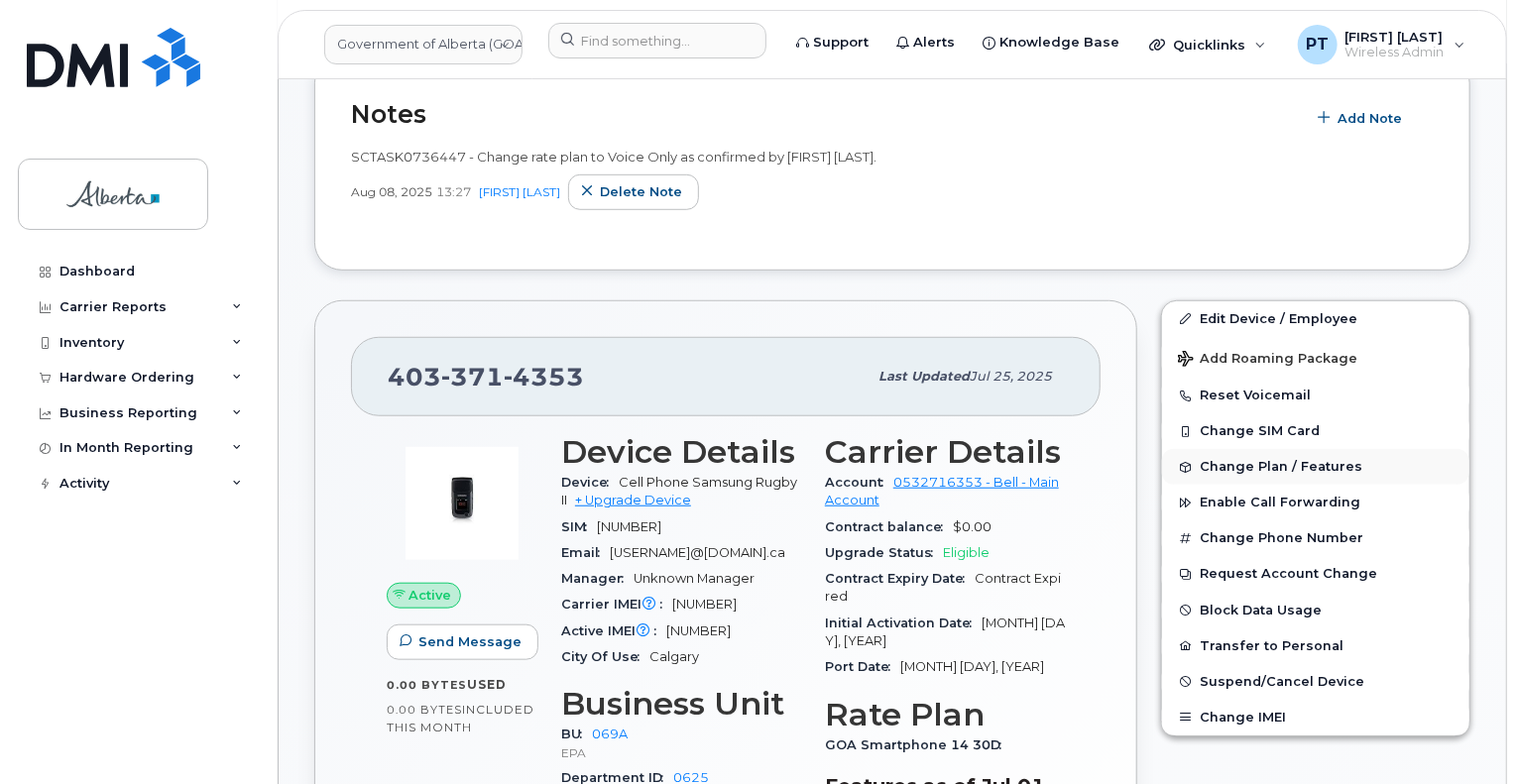 click on "Change Plan / Features" at bounding box center [1281, 467] 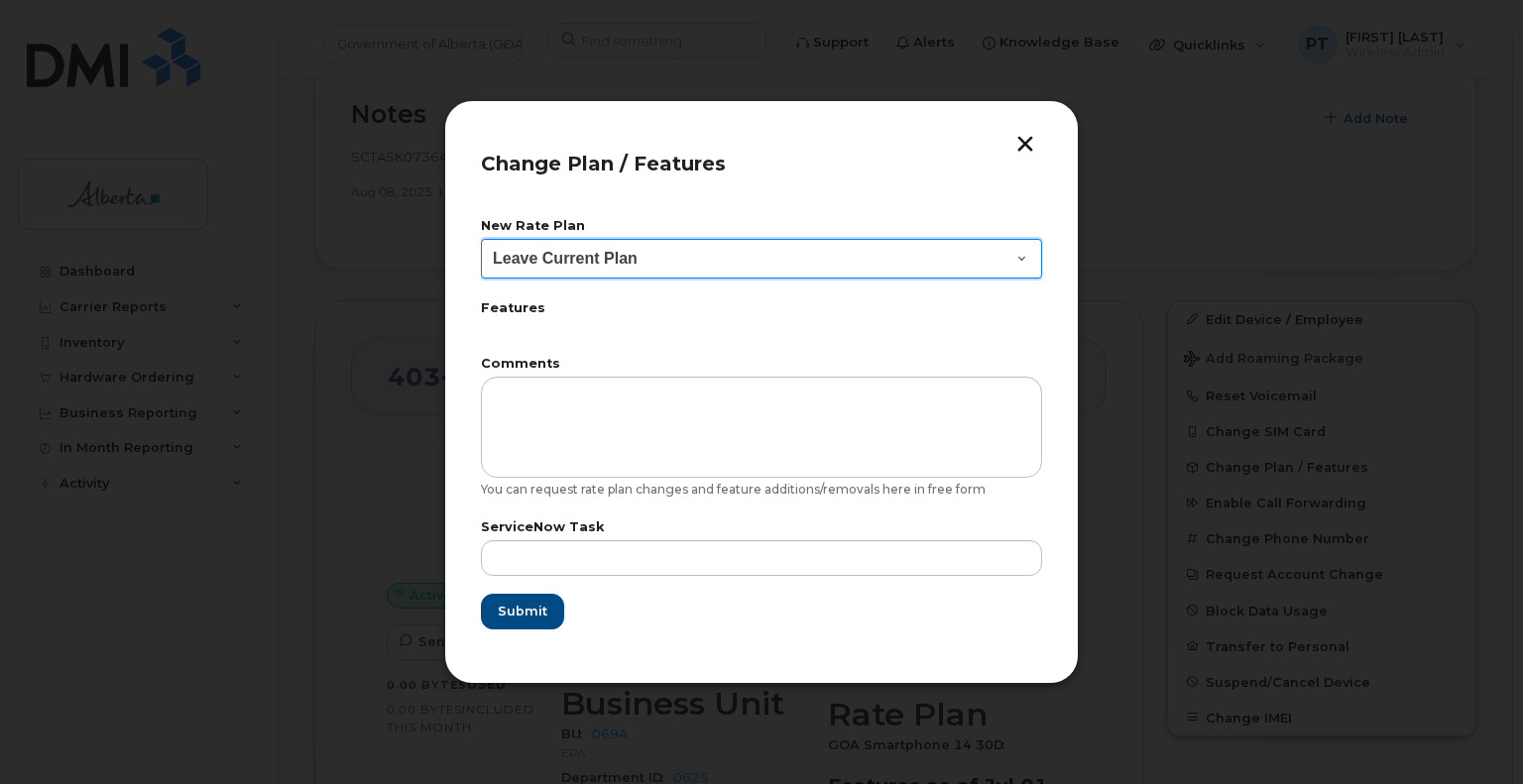 click on "Leave Current Plan GOA - Voice Plan 5 GOA Unlimited Smartphone 14 GOA-Voice Plan 5 30D" at bounding box center [762, 259] 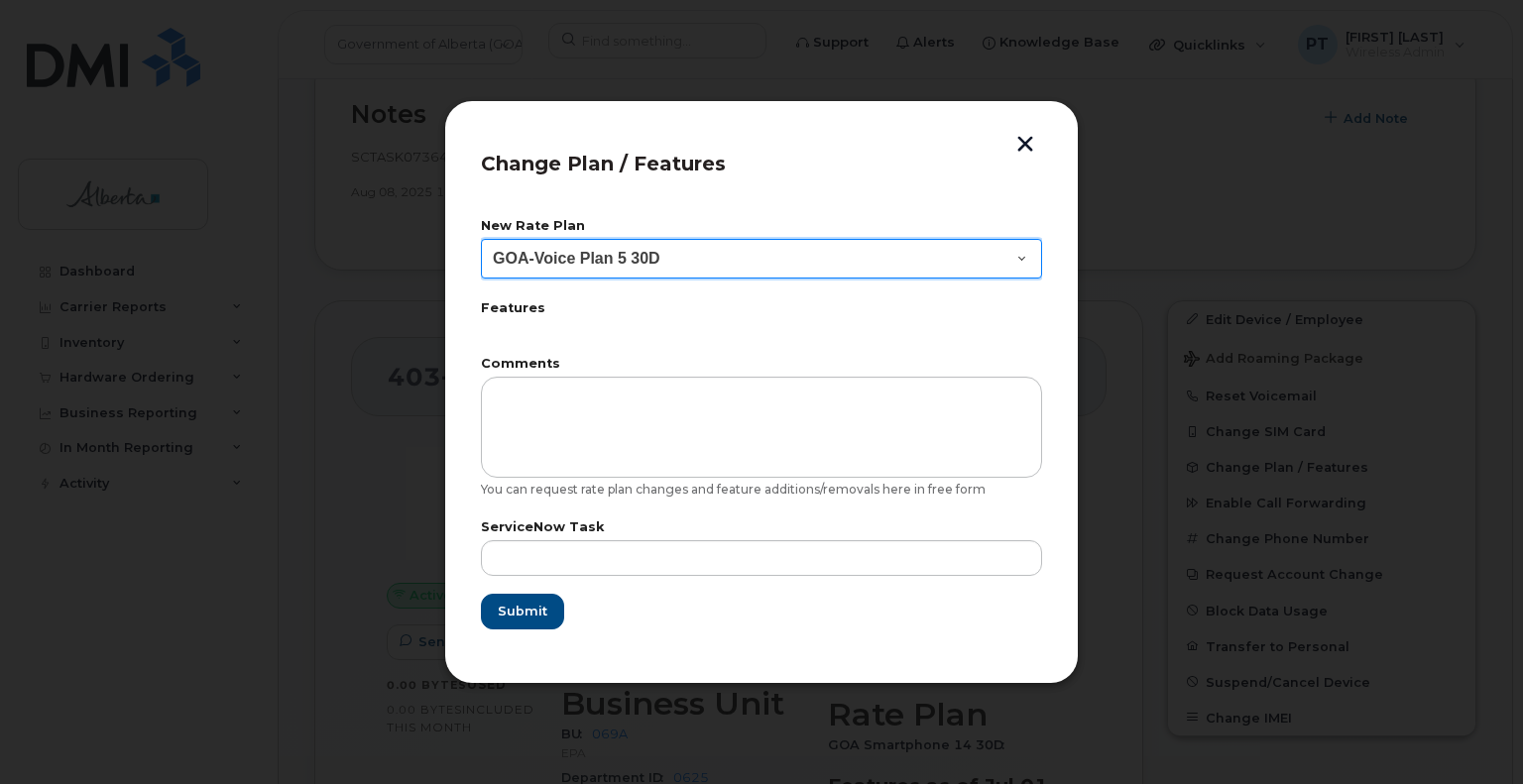 click on "Leave Current Plan GOA - Voice Plan 5 GOA Unlimited Smartphone 14 GOA-Voice Plan 5 30D" at bounding box center (762, 259) 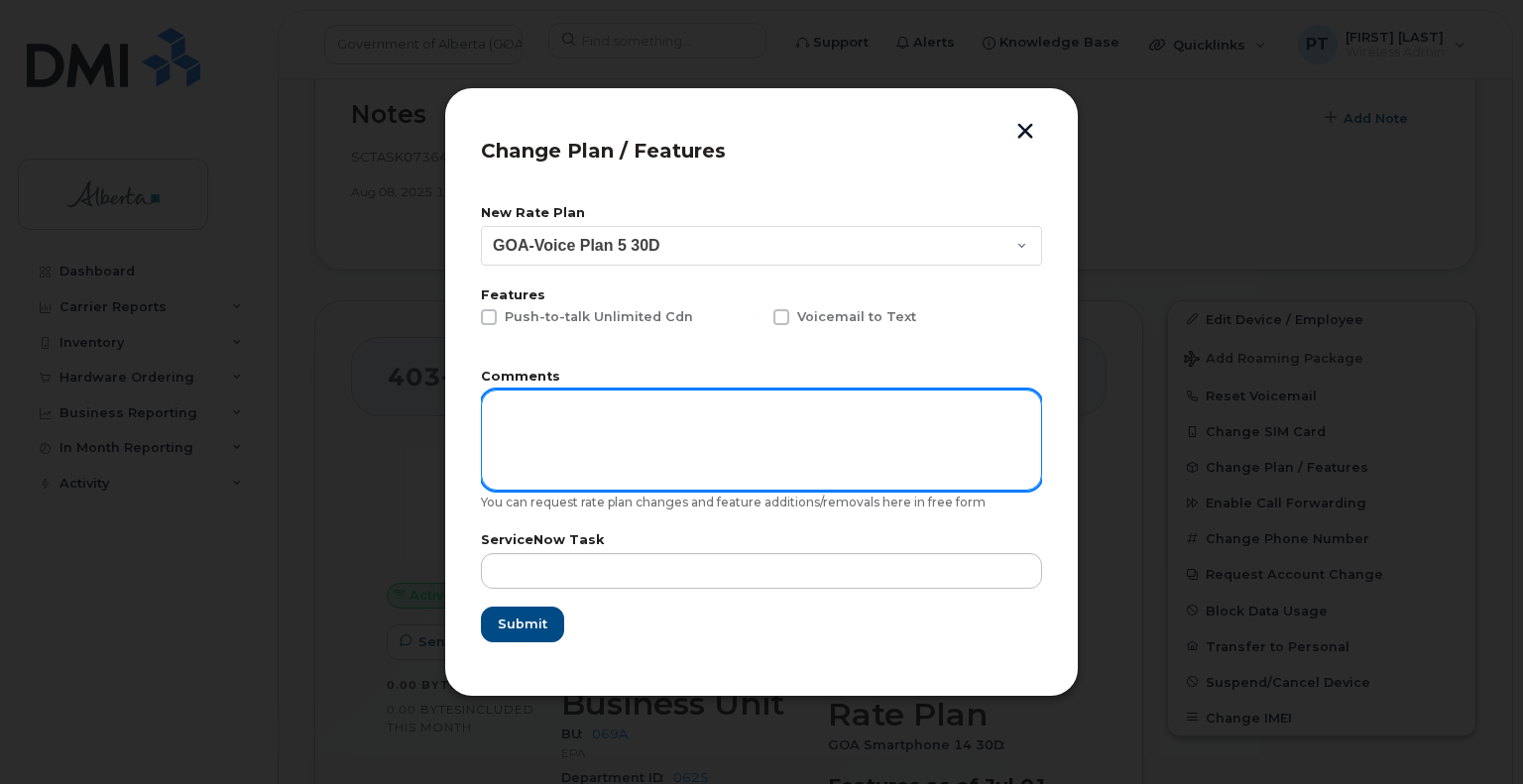 click at bounding box center [762, 440] 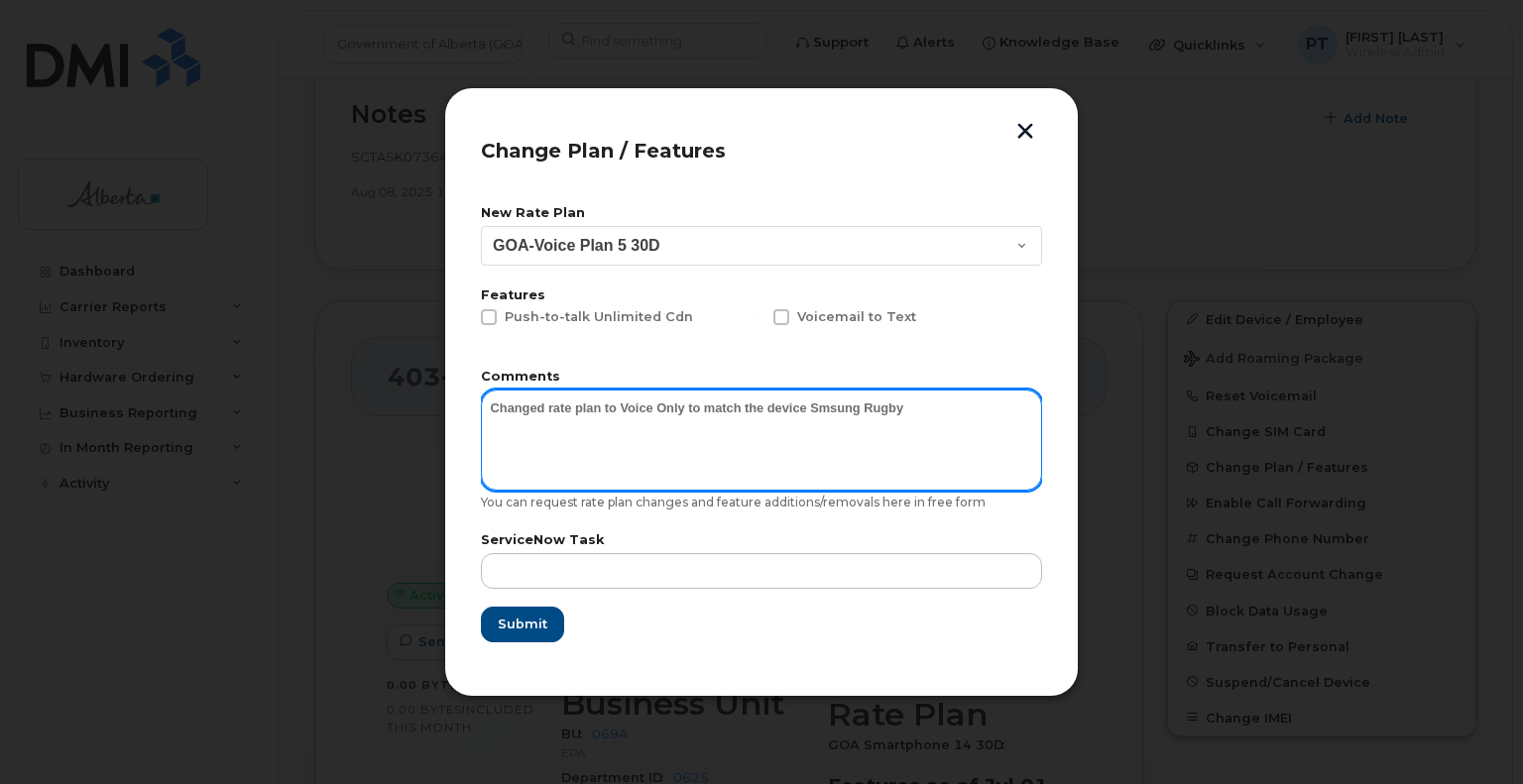 type on "Changed rate plan to Voice Only to match the device Smsung Rugby" 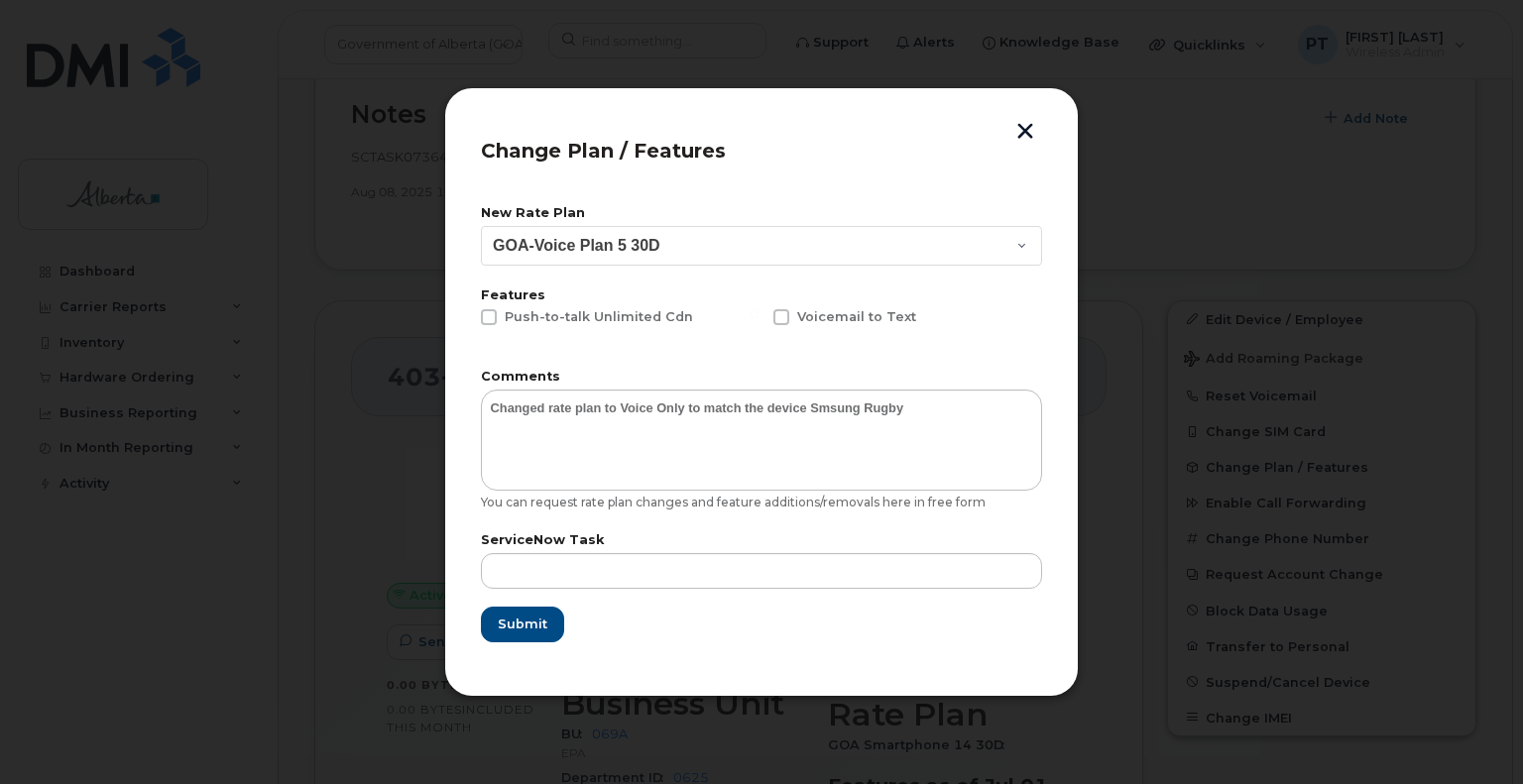 click on "ServiceNow Task" at bounding box center [762, 561] 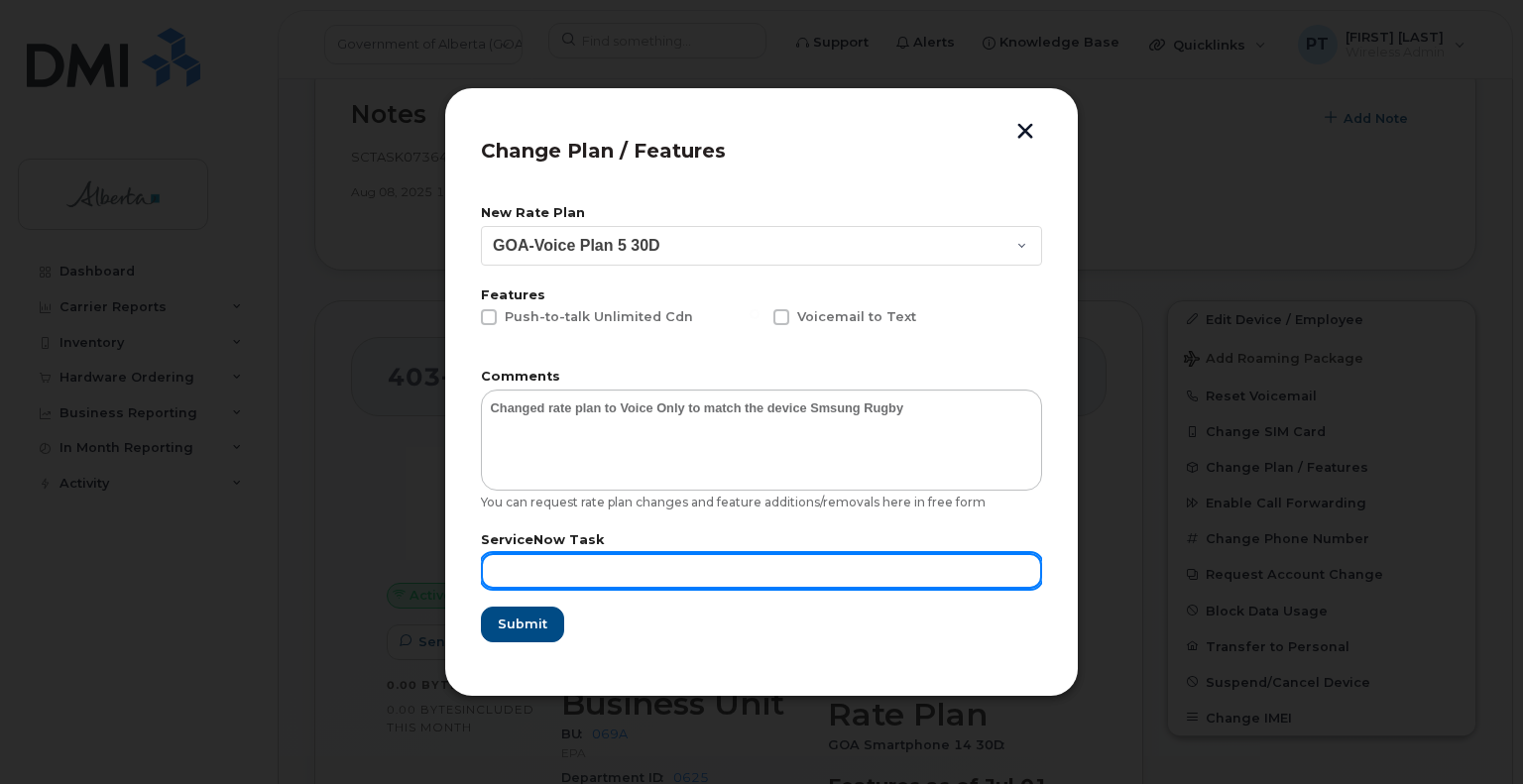 click at bounding box center (762, 571) 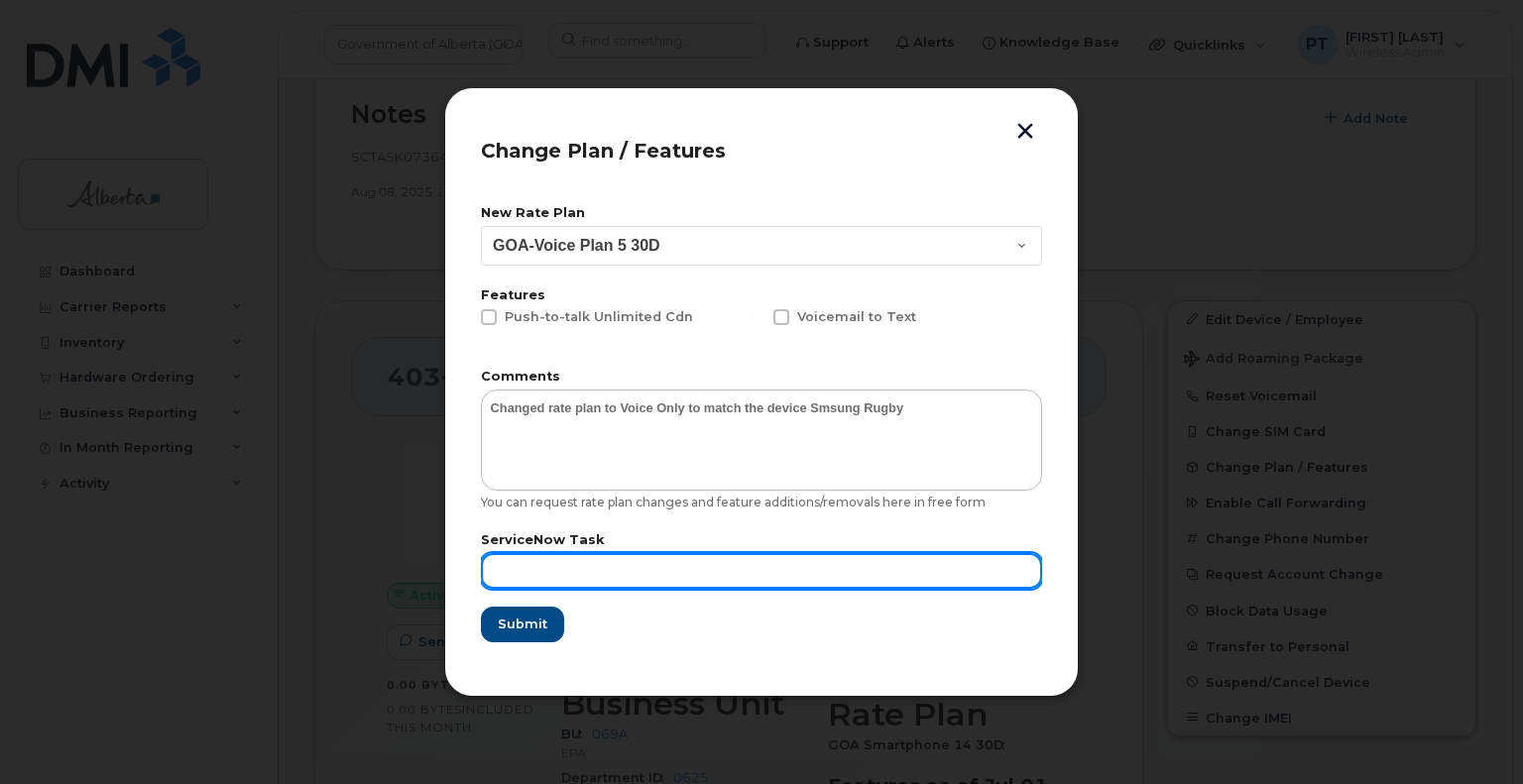 paste on "SCTASK0736447" 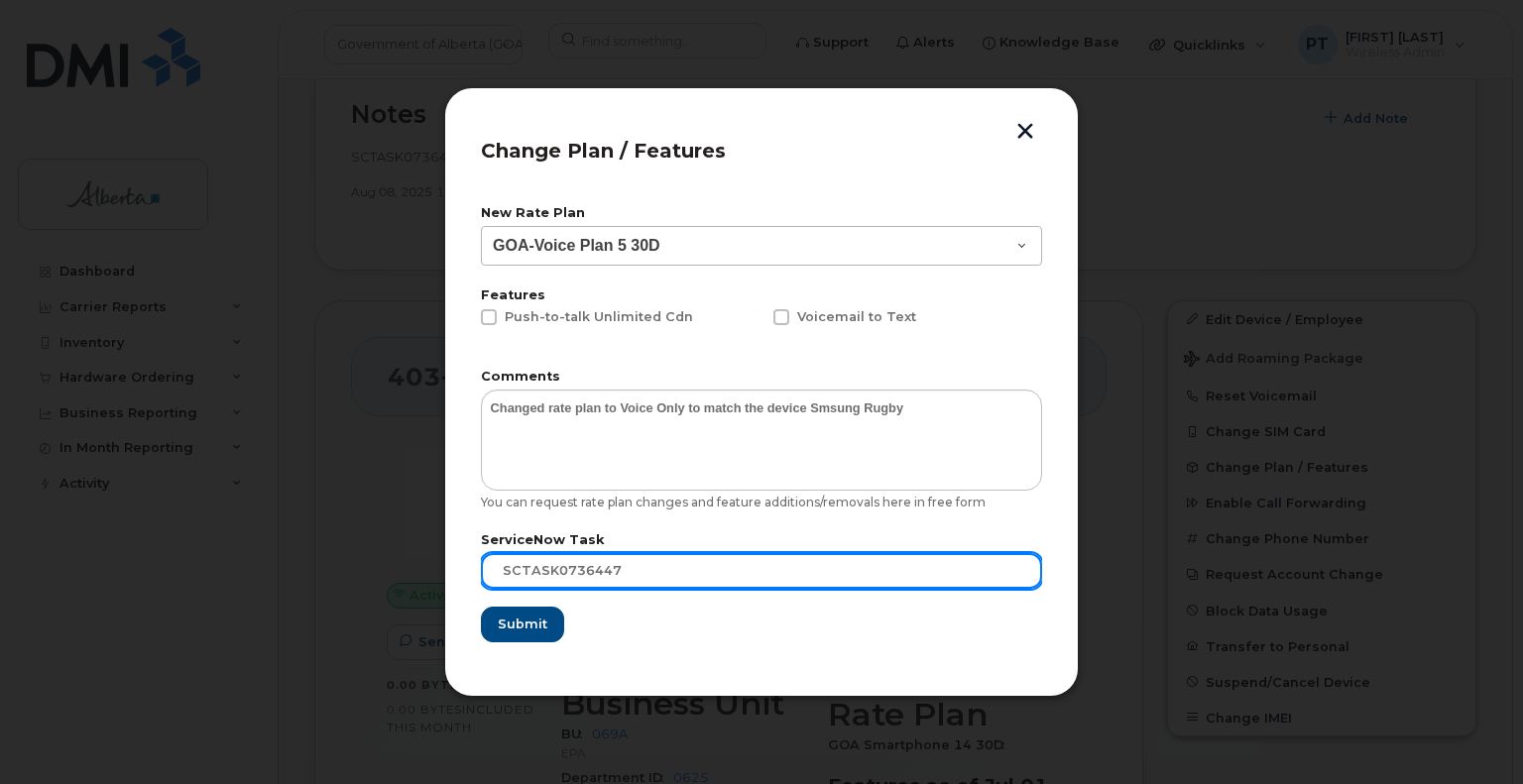 type on "SCTASK0736447" 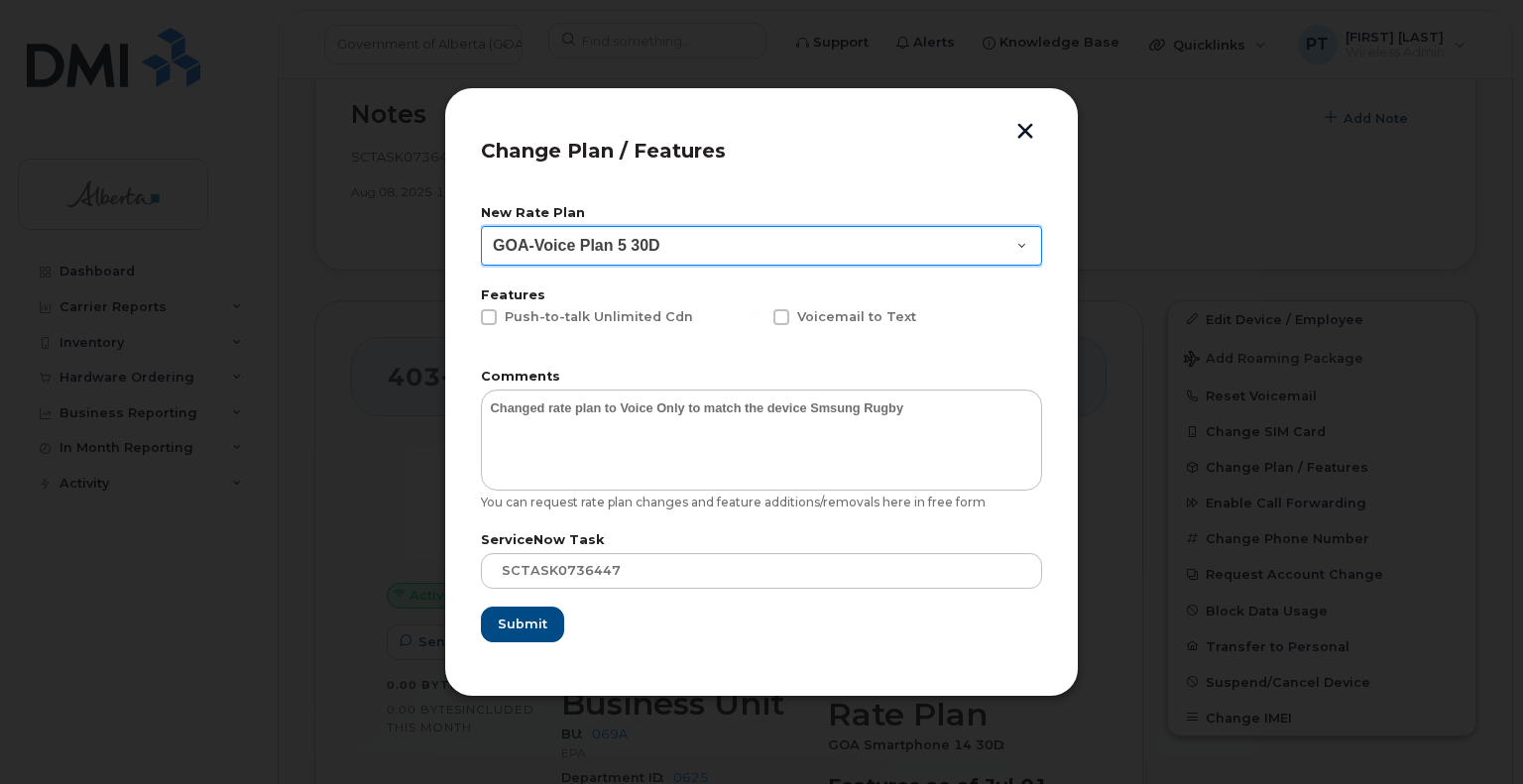 click on "Leave Current Plan GOA - Voice Plan 5 GOA Unlimited Smartphone 14 GOA-Voice Plan 5 30D" at bounding box center (762, 246) 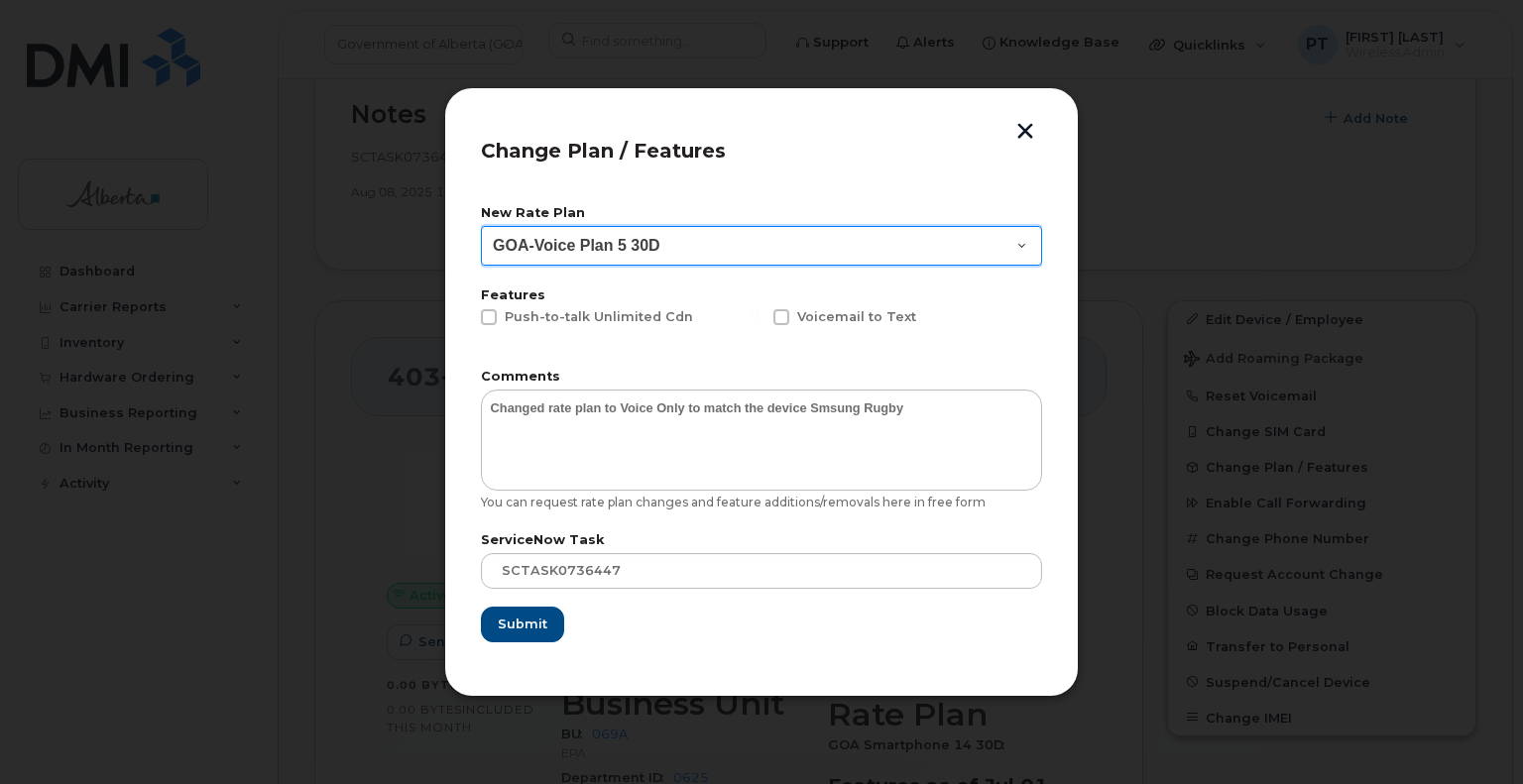 click on "Leave Current Plan GOA - Voice Plan 5 GOA Unlimited Smartphone 14 GOA-Voice Plan 5 30D" at bounding box center (762, 246) 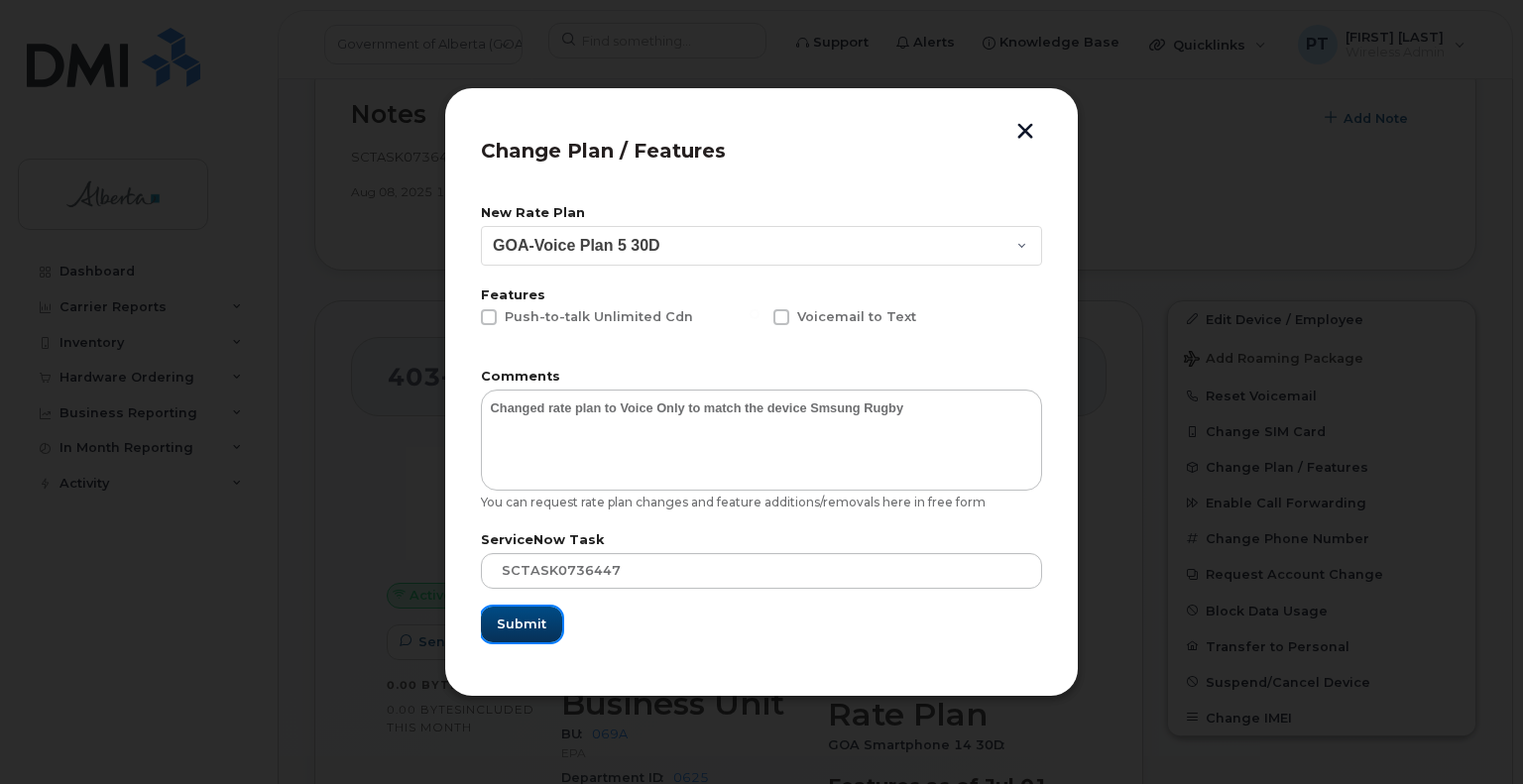 click on "Submit" at bounding box center (522, 623) 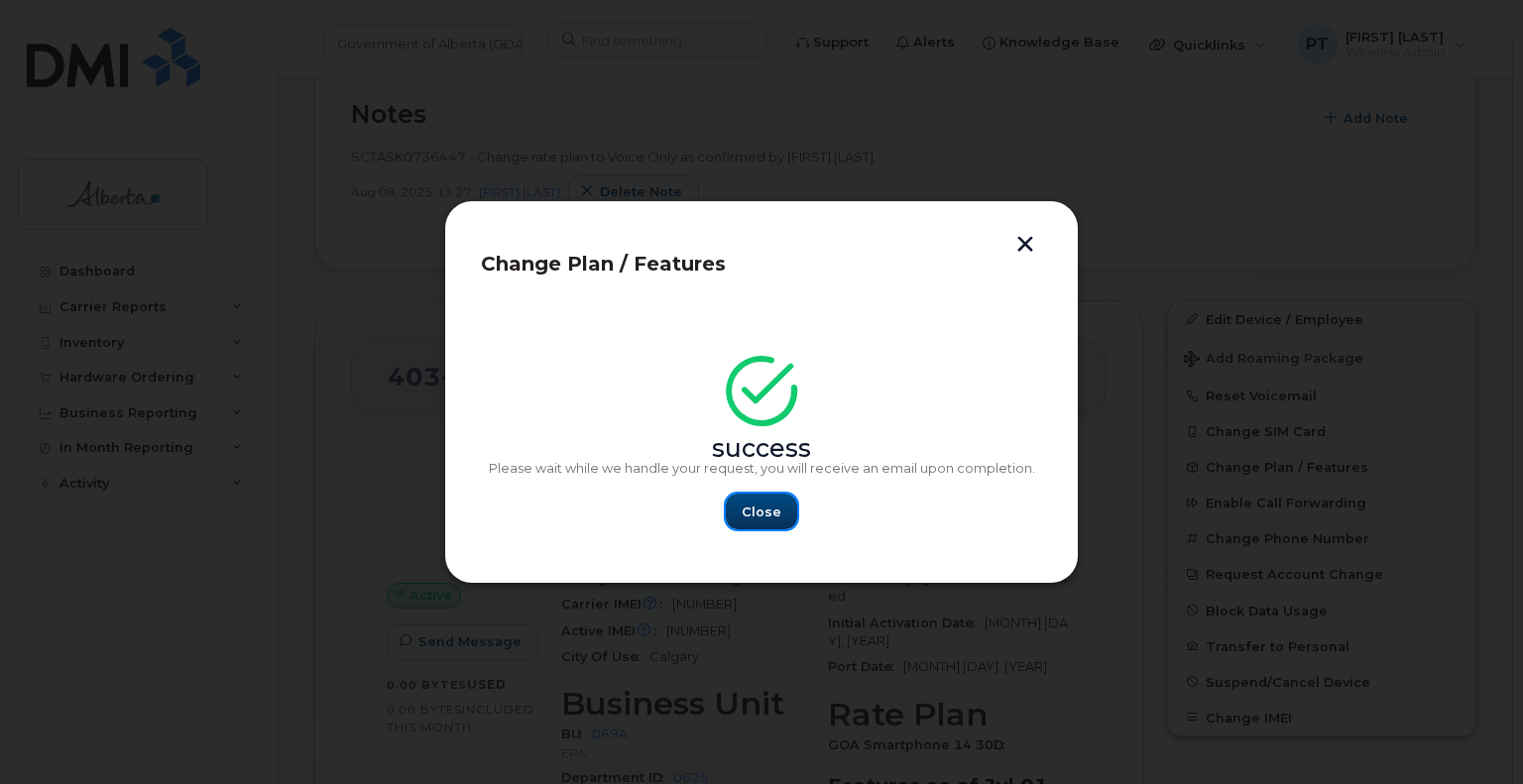 click on "Close" at bounding box center [762, 511] 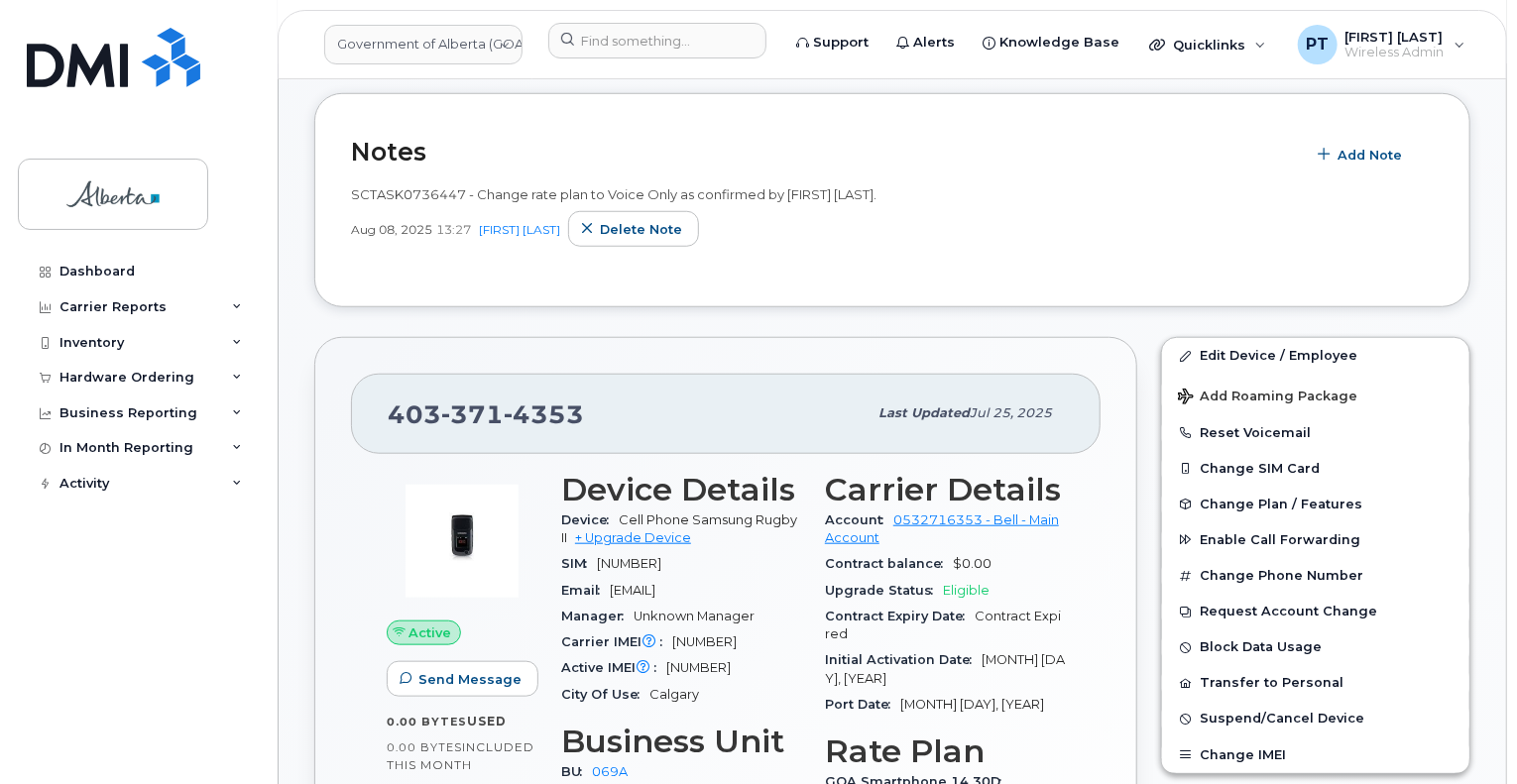 scroll, scrollTop: 496, scrollLeft: 0, axis: vertical 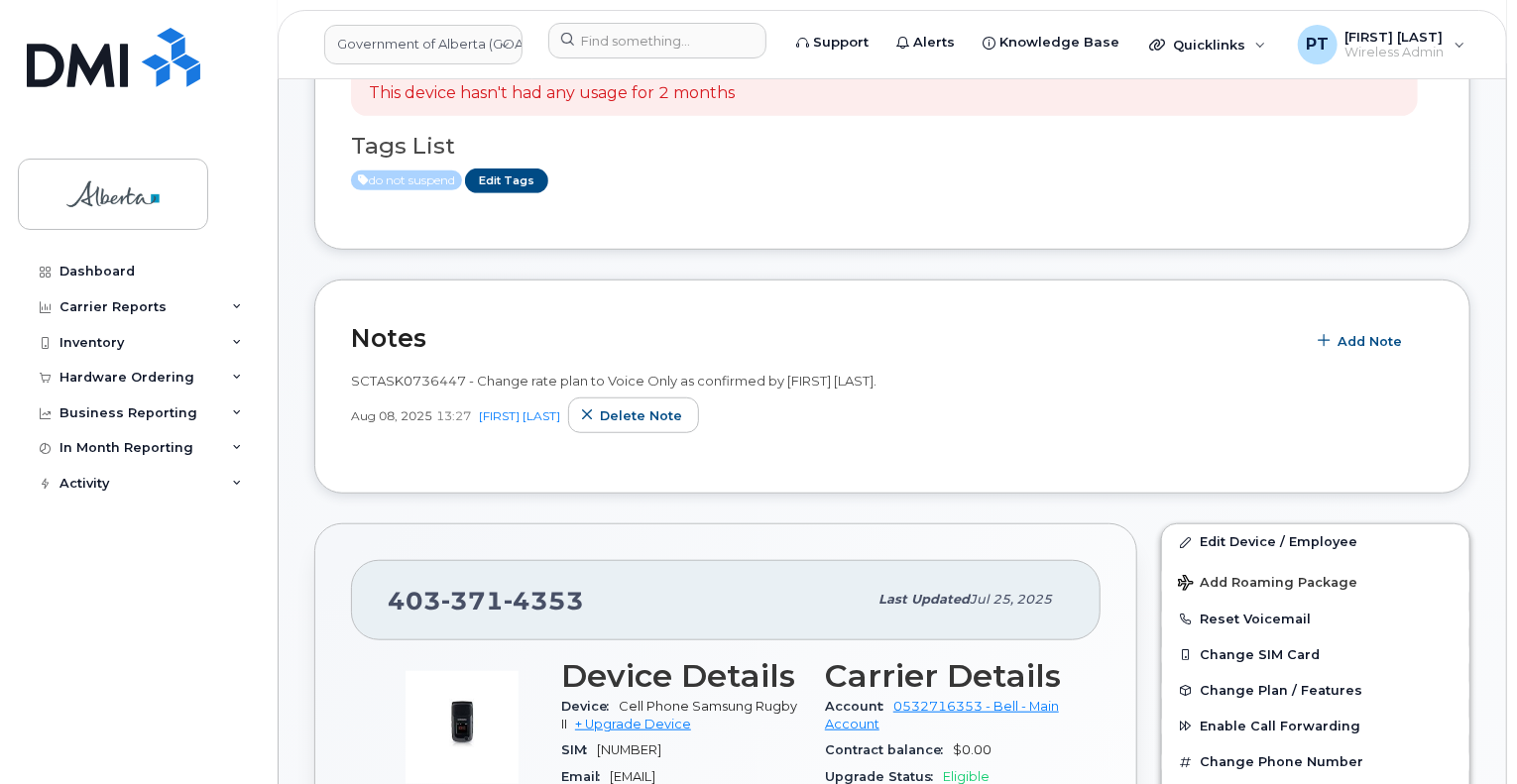 click on "SCTASK0736447 - Change rate plan to Voice Only as confirmed by Amanda Kwok." at bounding box center (892, 381) 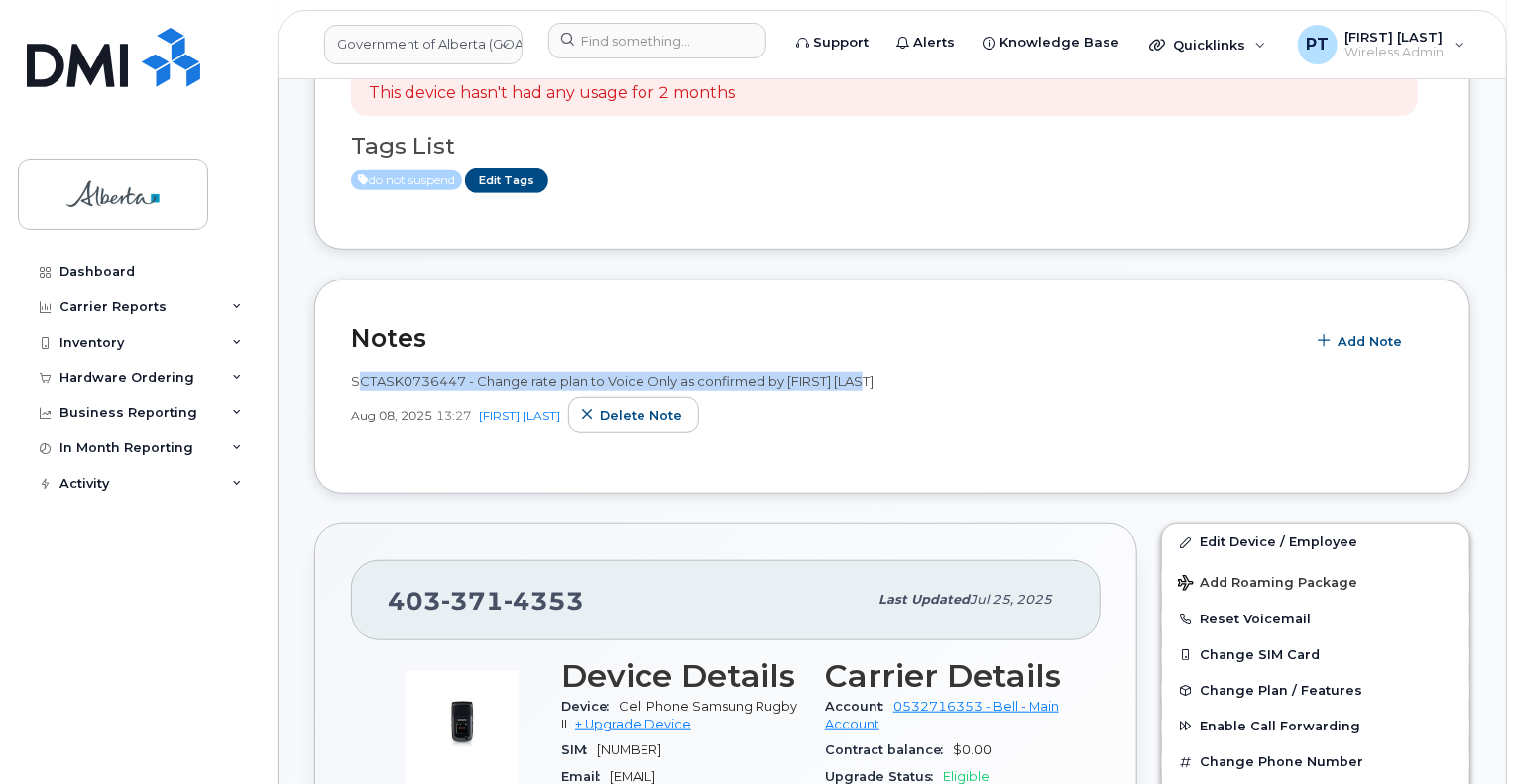 drag, startPoint x: 893, startPoint y: 381, endPoint x: 361, endPoint y: 375, distance: 532.0338 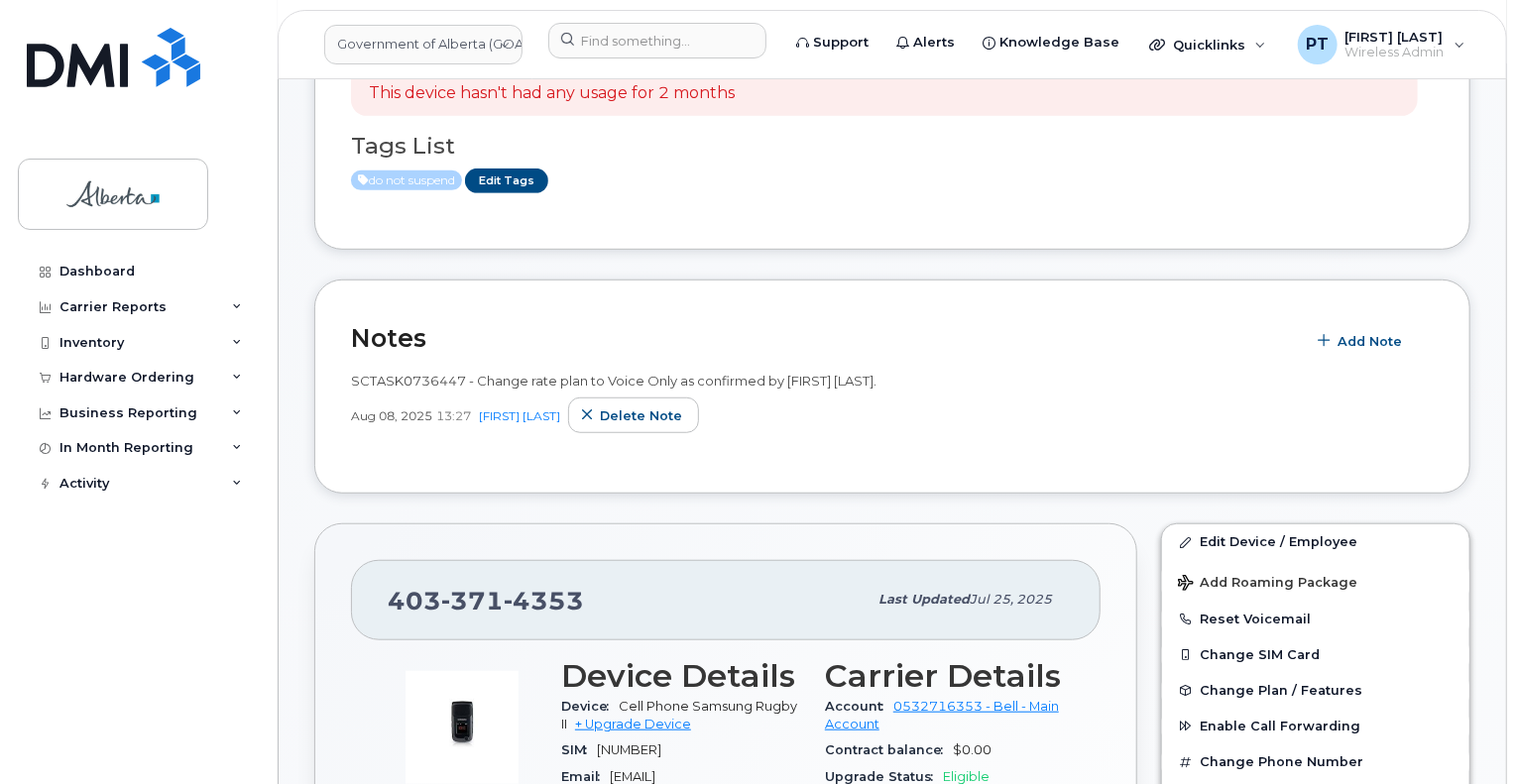 click on "Aug 08, 2025 13:27 Penny Tse Delete note" at bounding box center (892, 415) 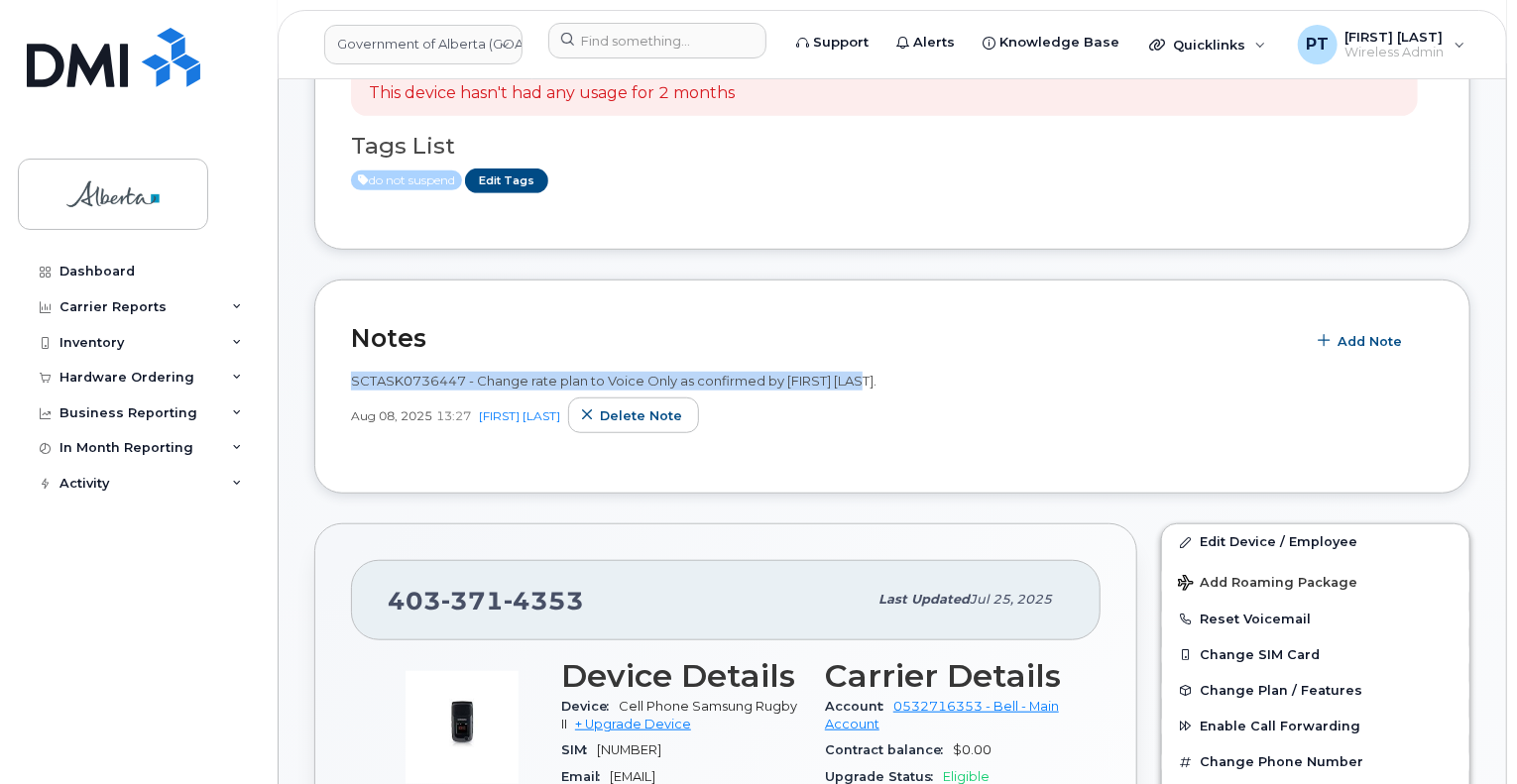 drag, startPoint x: 891, startPoint y: 380, endPoint x: 354, endPoint y: 382, distance: 537.00372 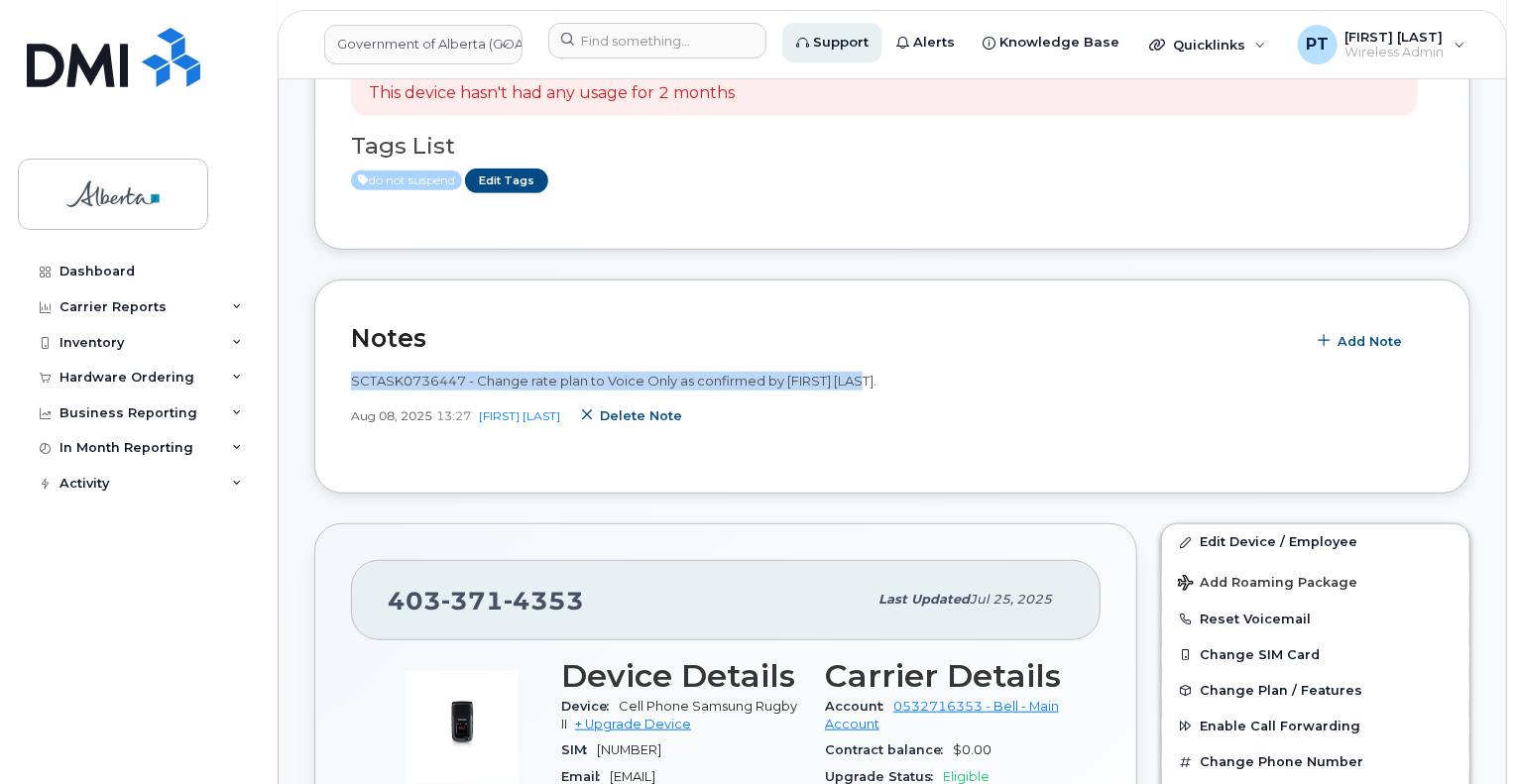 drag, startPoint x: 627, startPoint y: 415, endPoint x: 837, endPoint y: 59, distance: 413.32312 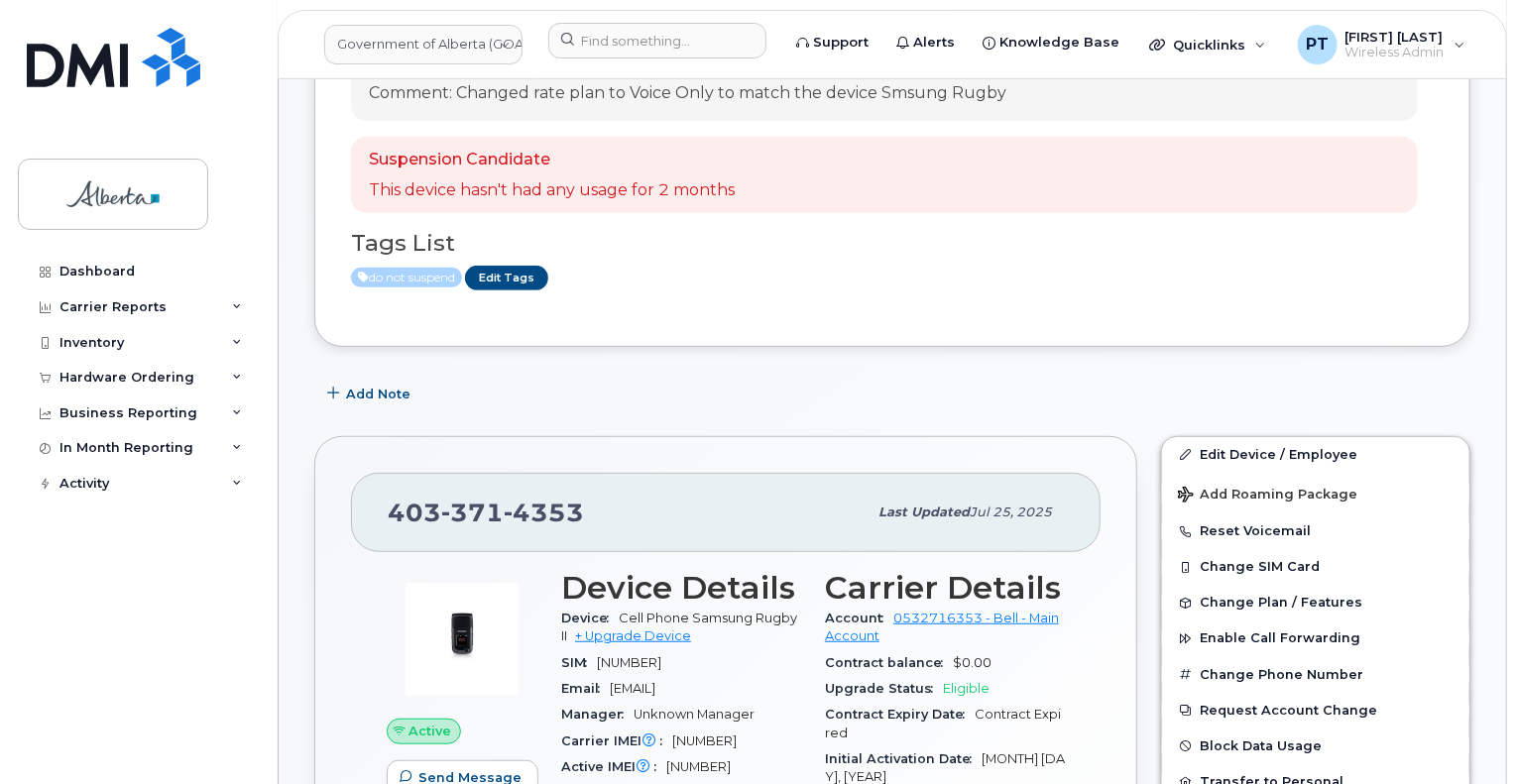 scroll, scrollTop: 297, scrollLeft: 0, axis: vertical 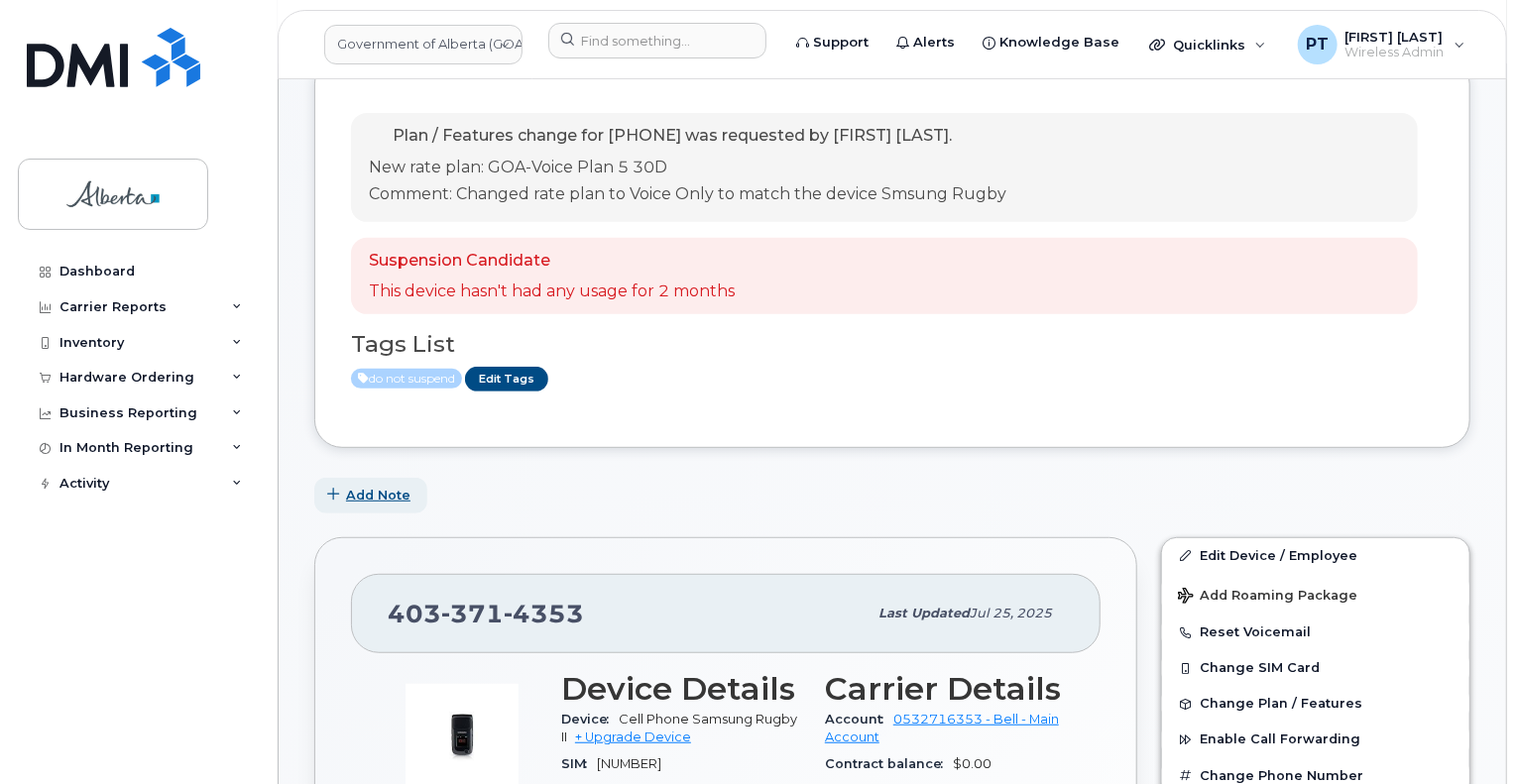 click on "Add Note" at bounding box center (378, 495) 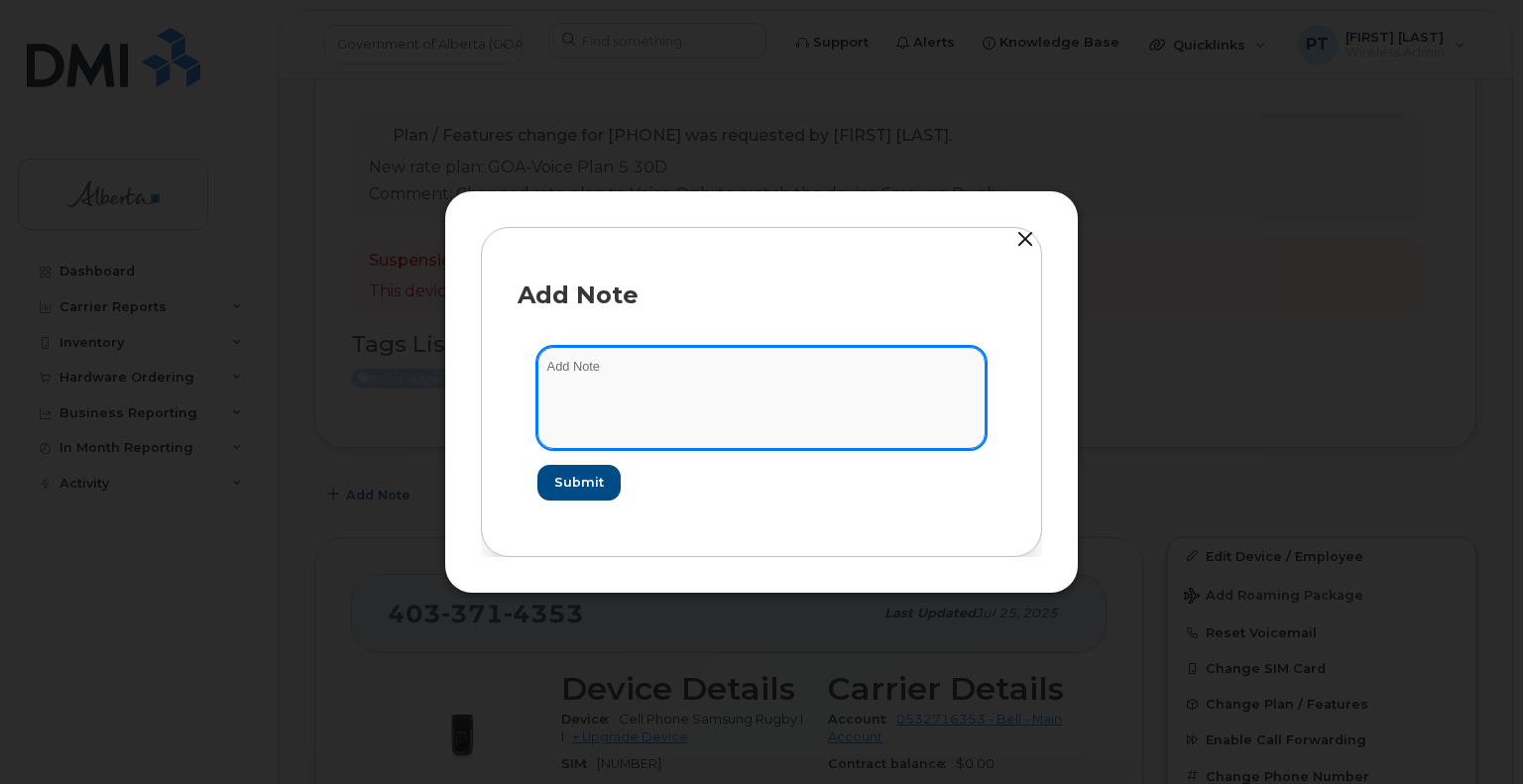 paste on "SCTASK0736447 - Change rate plan to Voice Only as confirmed by Amanda Kwok." 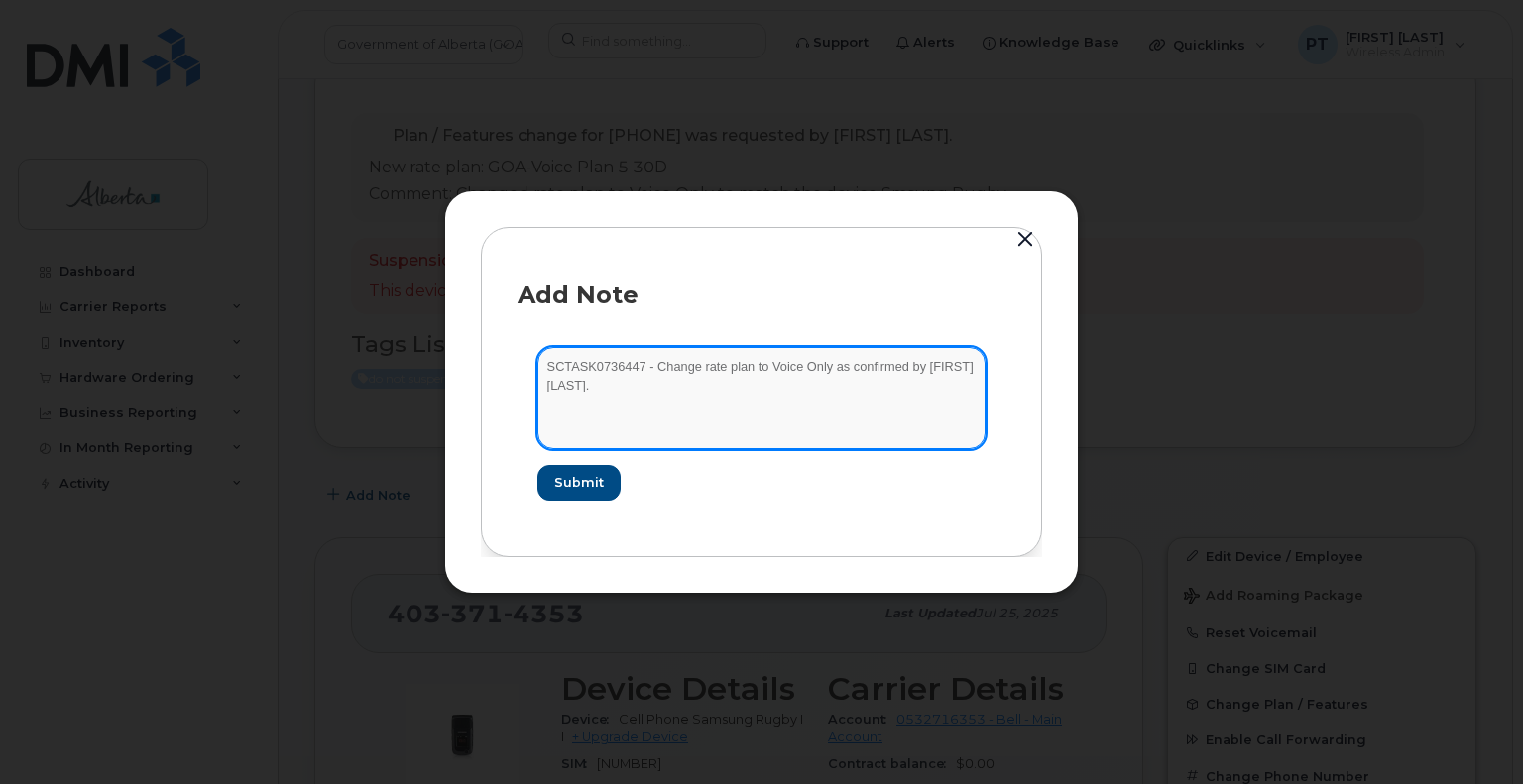 click on "SCTASK0736447 - Change rate plan to Voice Only as confirmed by Amanda Kwok." at bounding box center (762, 397) 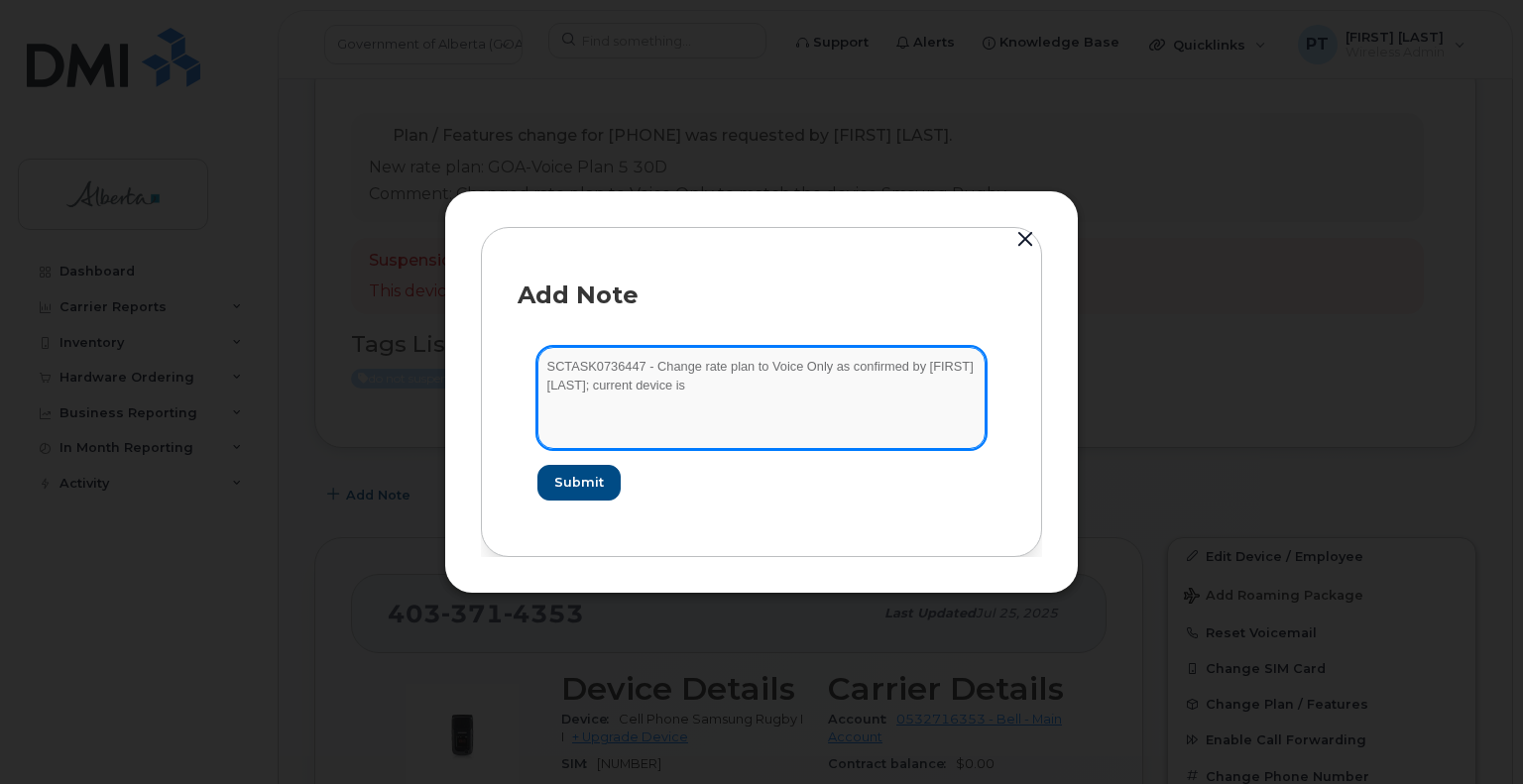 click on "SCTASK0736447 - Change rate plan to Voice Only as confirmed by Amanda Kwok; current device is" at bounding box center (762, 397) 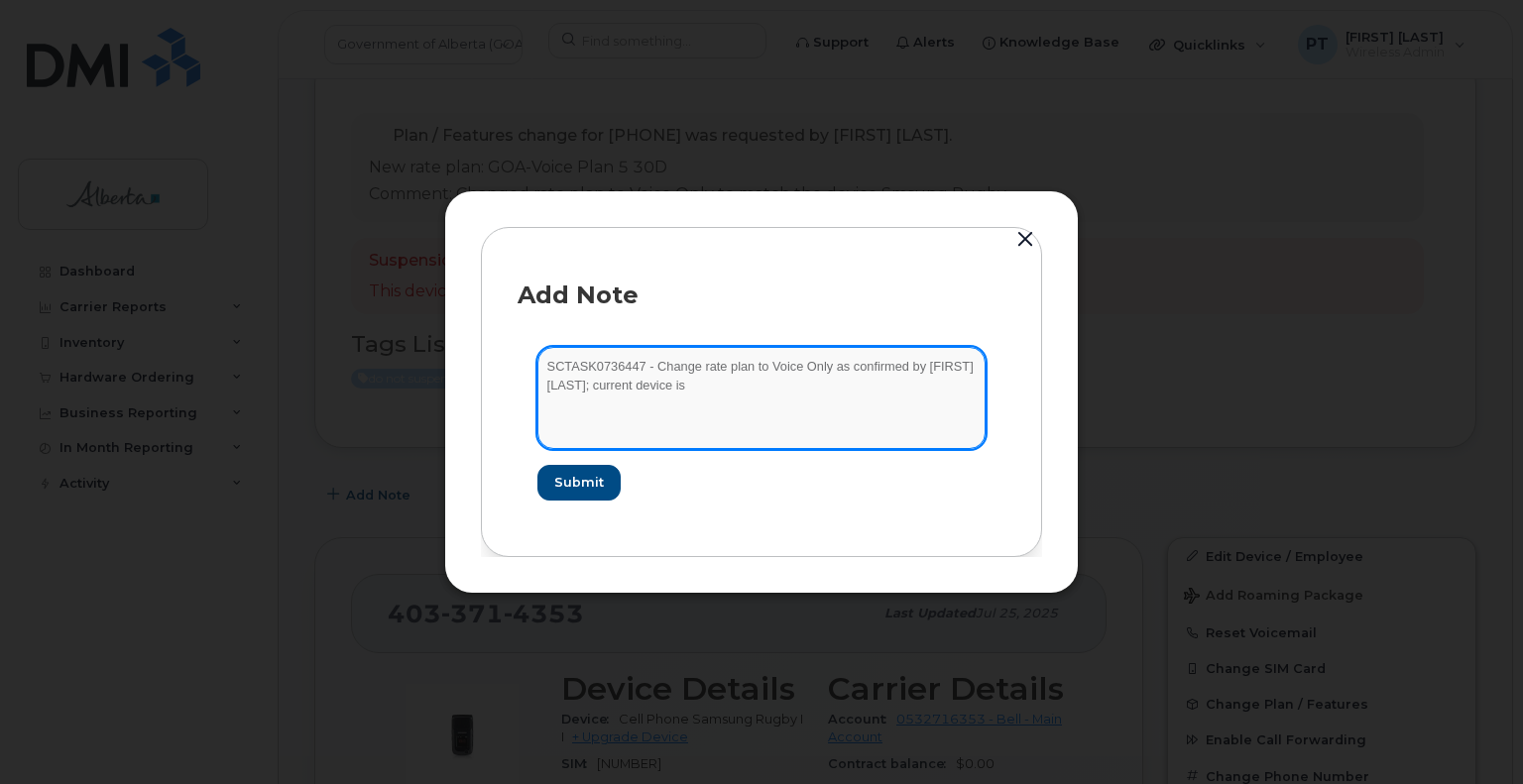 paste on "Samsung Rugby II IMEI 355831041447300" 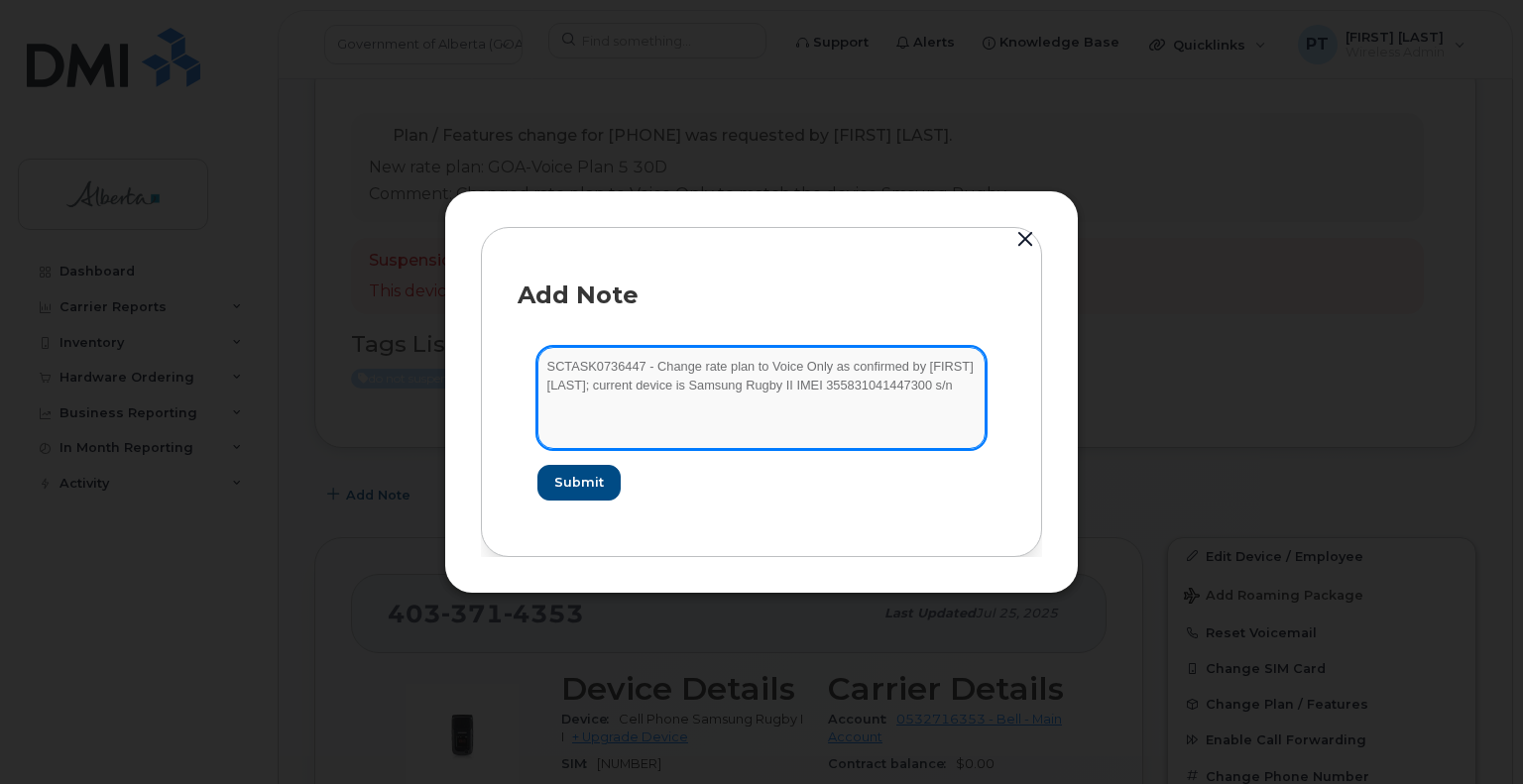 click on "SCTASK0736447 - Change rate plan to Voice Only as confirmed by Amanda Kwok; current device is Samsung Rugby II IMEI 355831041447300 s/n" at bounding box center (762, 397) 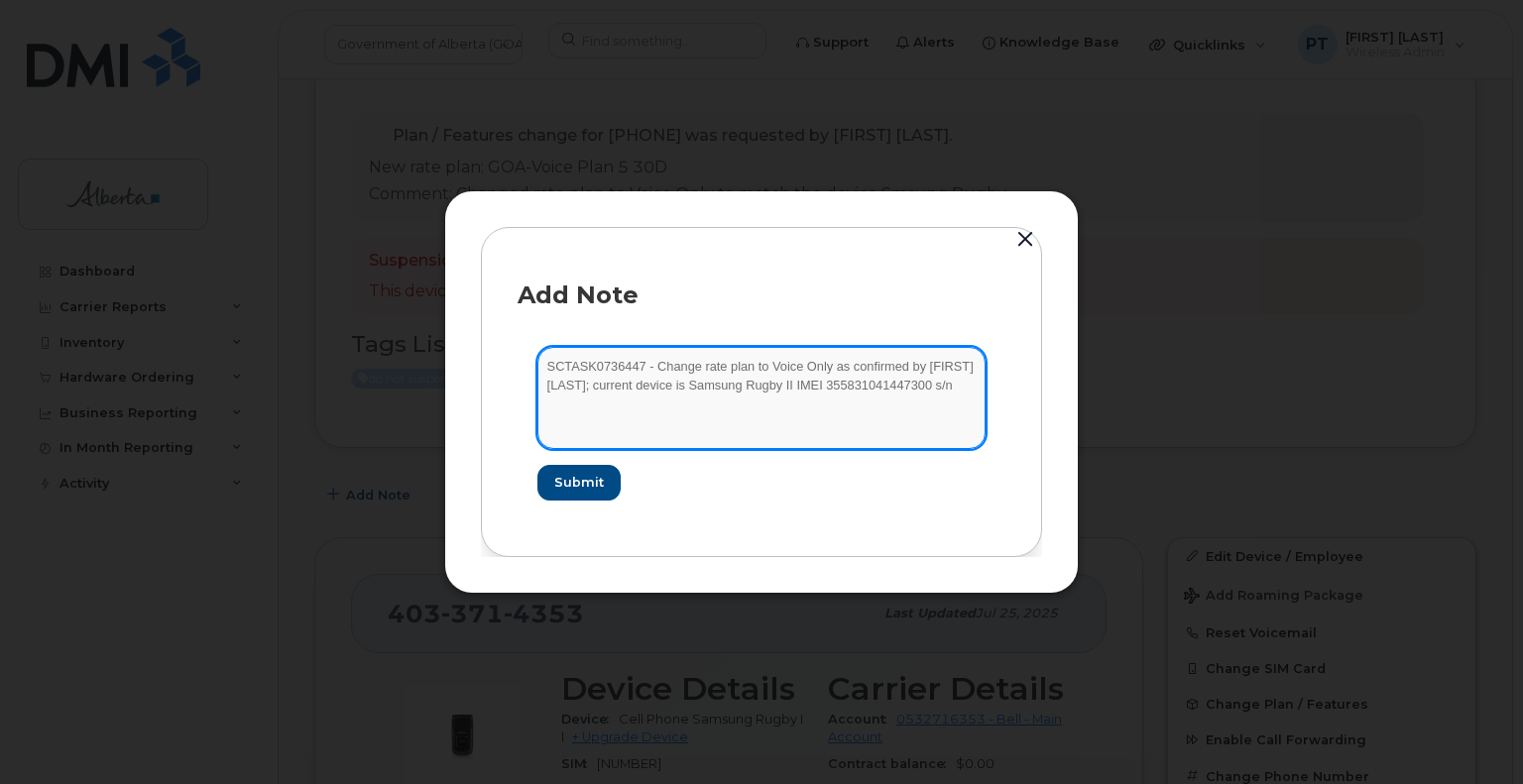 paste on "RPNBA95442F" 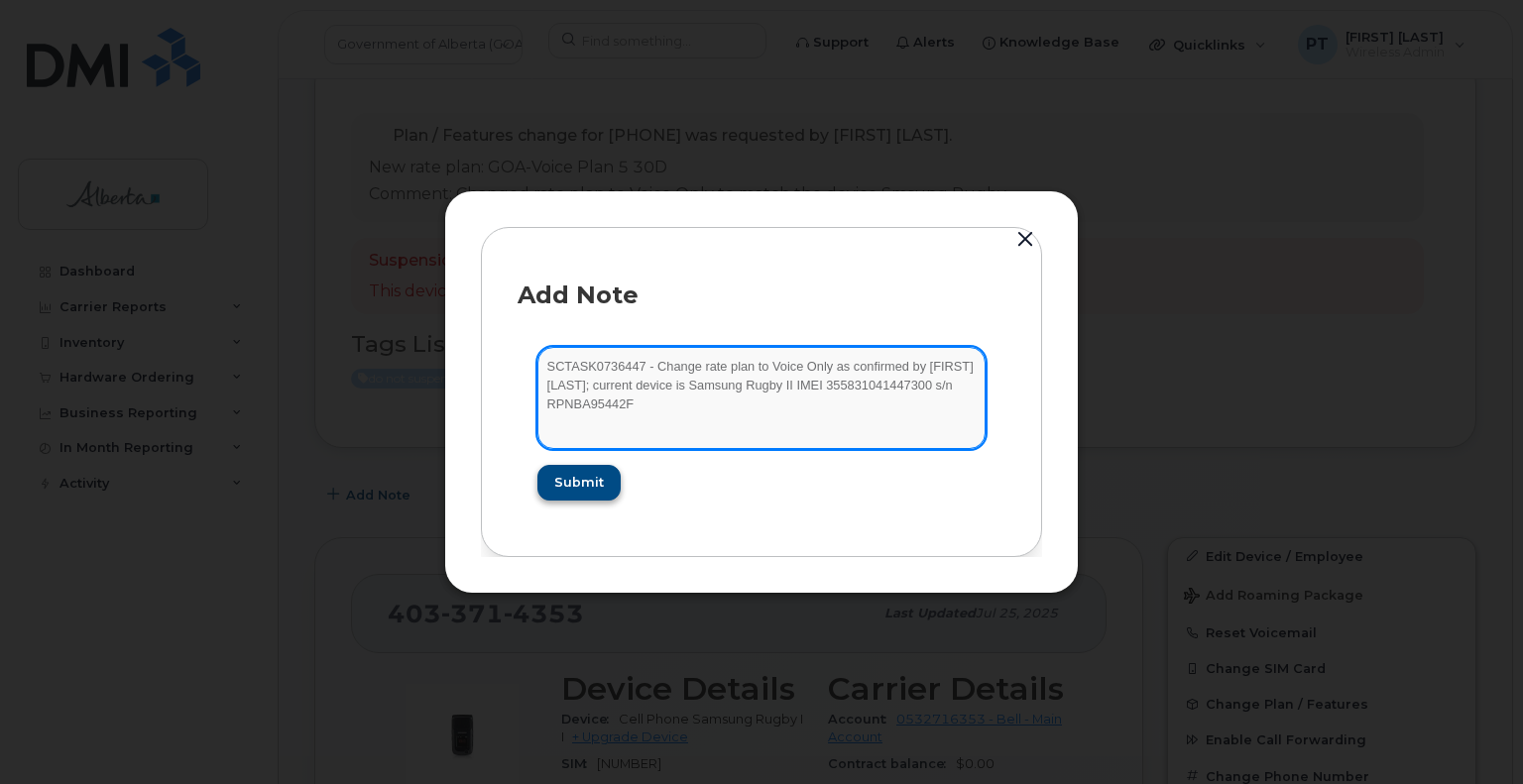 type on "SCTASK0736447 - Change rate plan to Voice Only as confirmed by Amanda Kwok; current device is Samsung Rugby II IMEI 355831041447300 s/n RPNBA95442F" 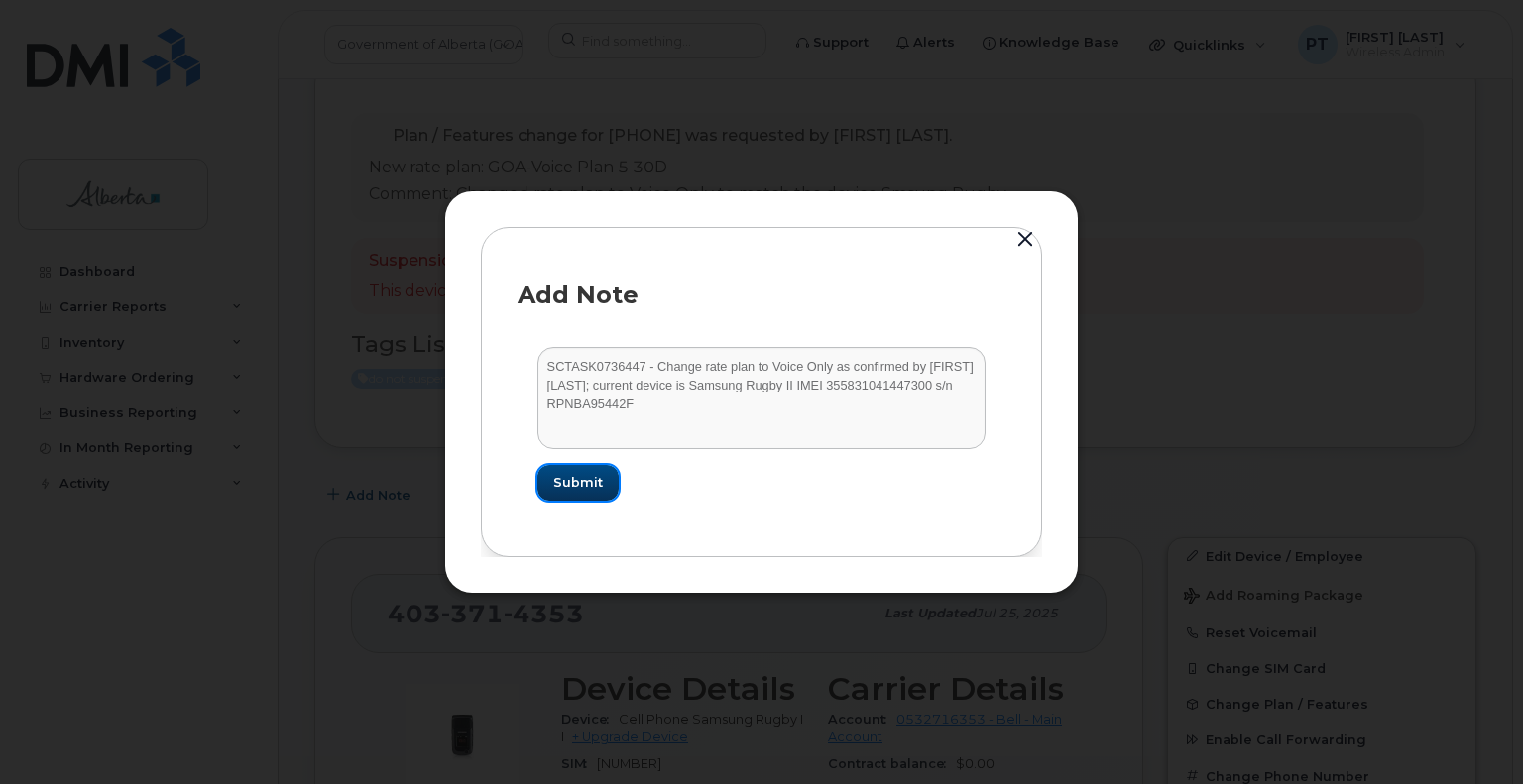 click on "Submit" at bounding box center (578, 482) 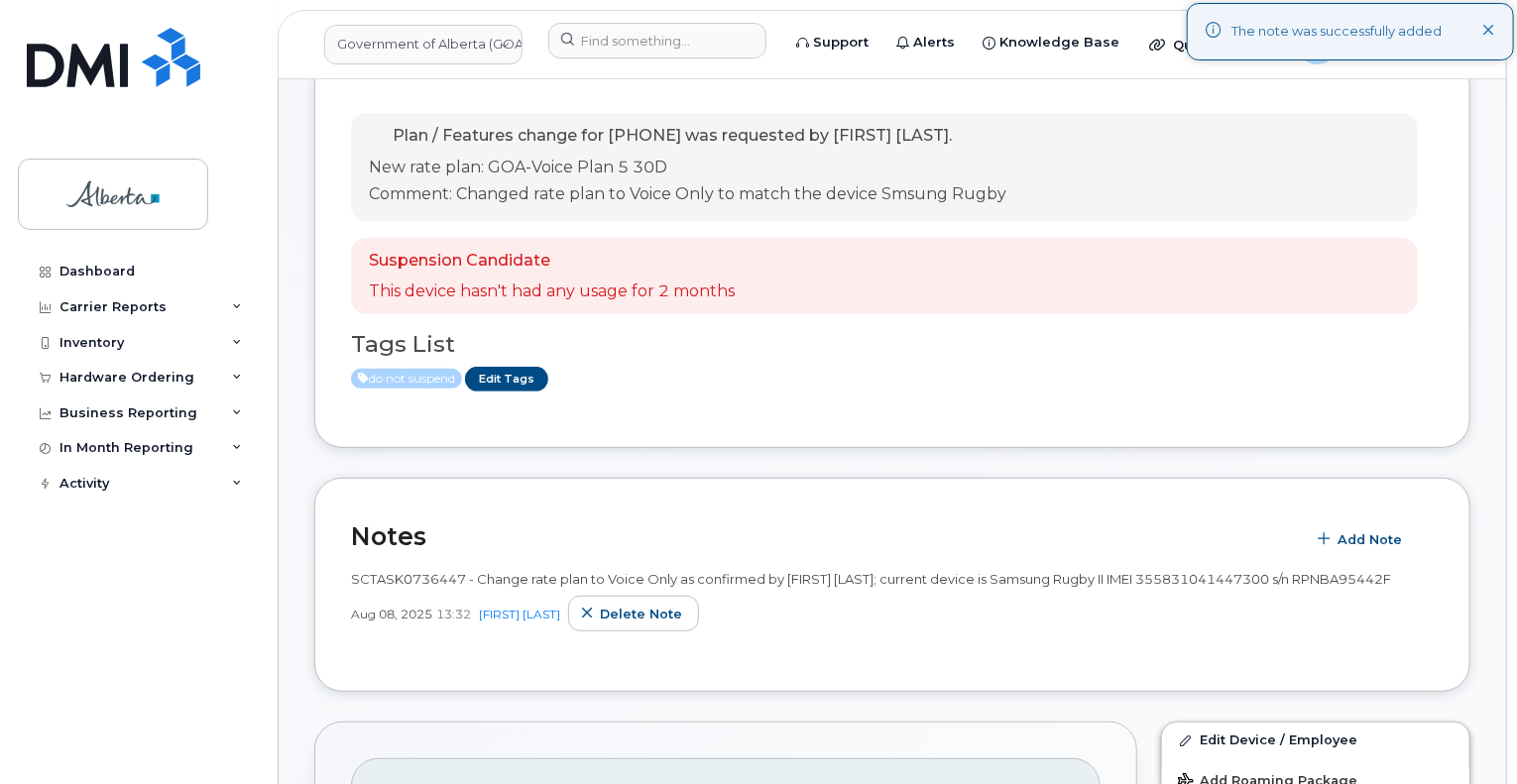 click on "SCTASK0736447 - Change rate plan to Voice Only as confirmed by Amanda Kwok; current device is Samsung Rugby II IMEI 355831041447300 s/n RPNBA95442F" at bounding box center [892, 579] 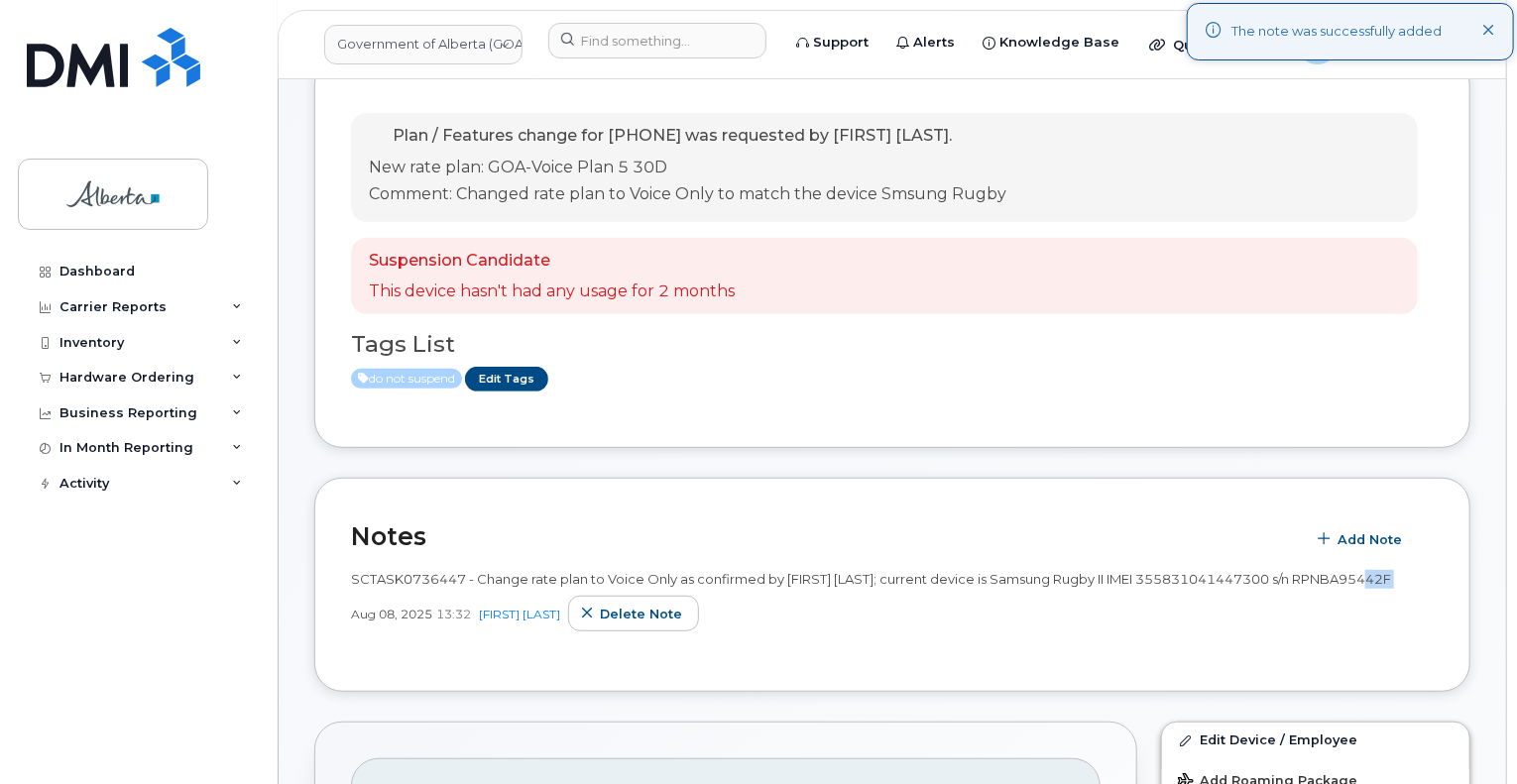 click on "SCTASK0736447 - Change rate plan to Voice Only as confirmed by Amanda Kwok; current device is Samsung Rugby II IMEI 355831041447300 s/n RPNBA95442F" at bounding box center [871, 579] 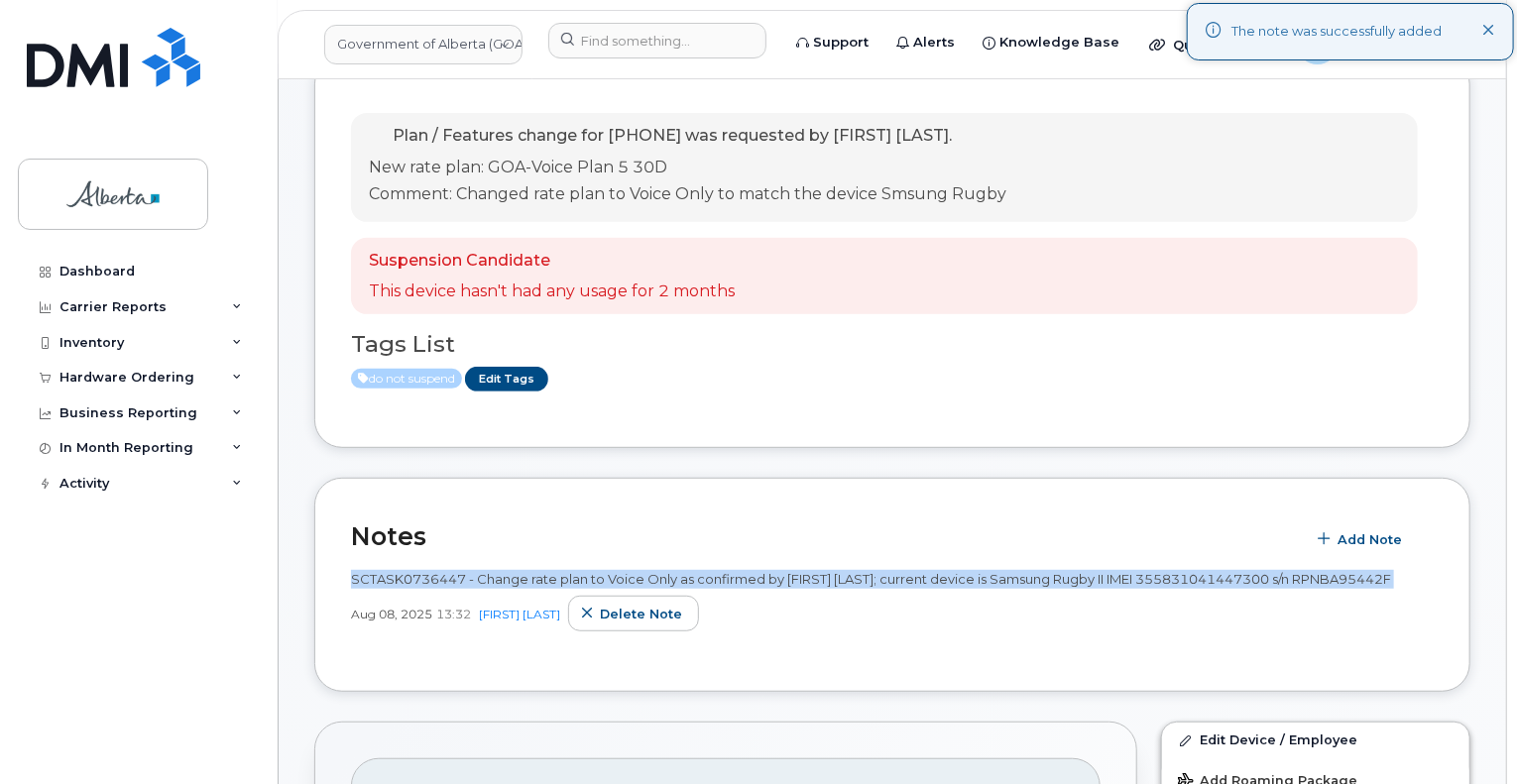 click on "SCTASK0736447 - Change rate plan to Voice Only as confirmed by Amanda Kwok; current device is Samsung Rugby II IMEI 355831041447300 s/n RPNBA95442F" at bounding box center (871, 579) 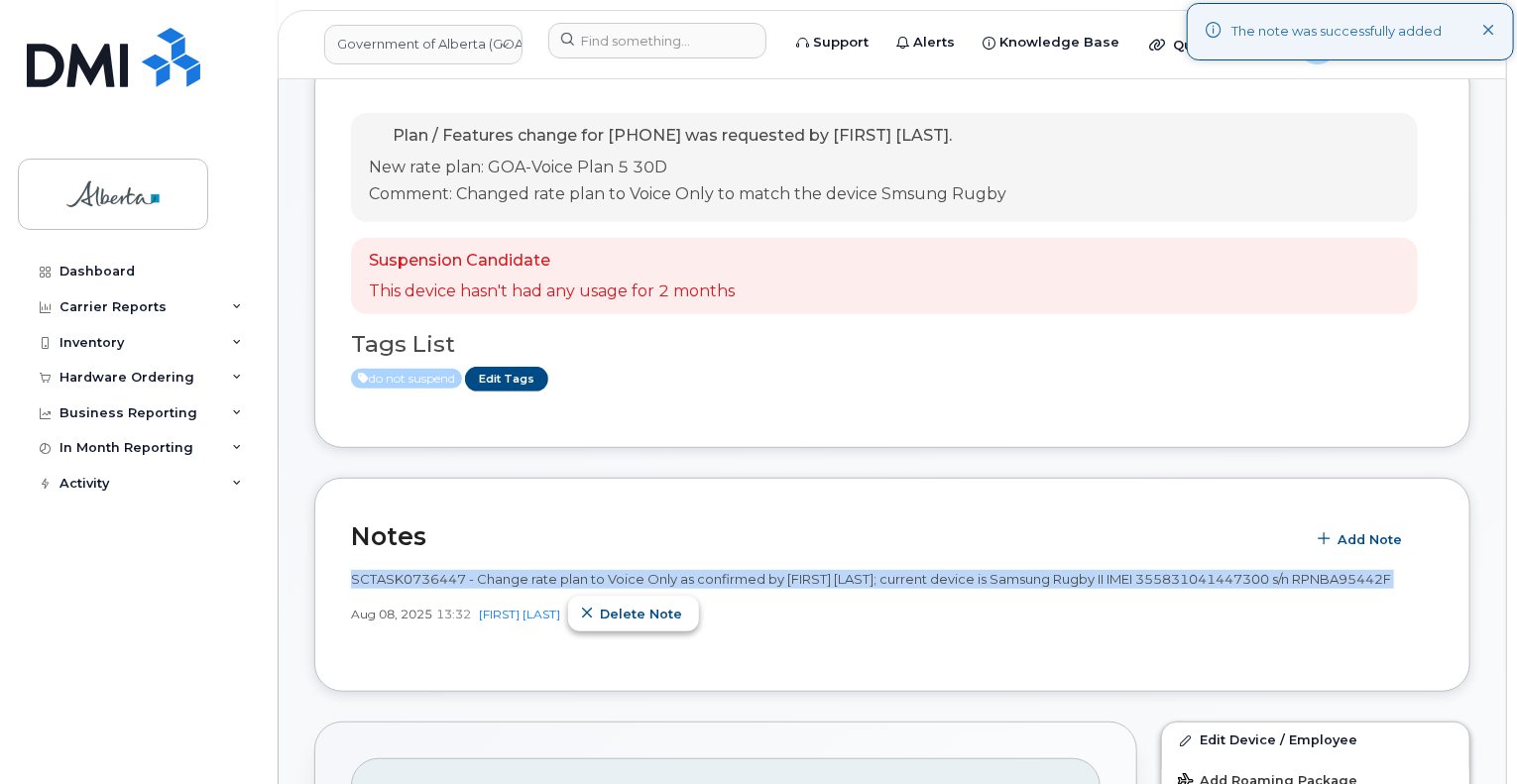 click on "Delete note" at bounding box center [641, 614] 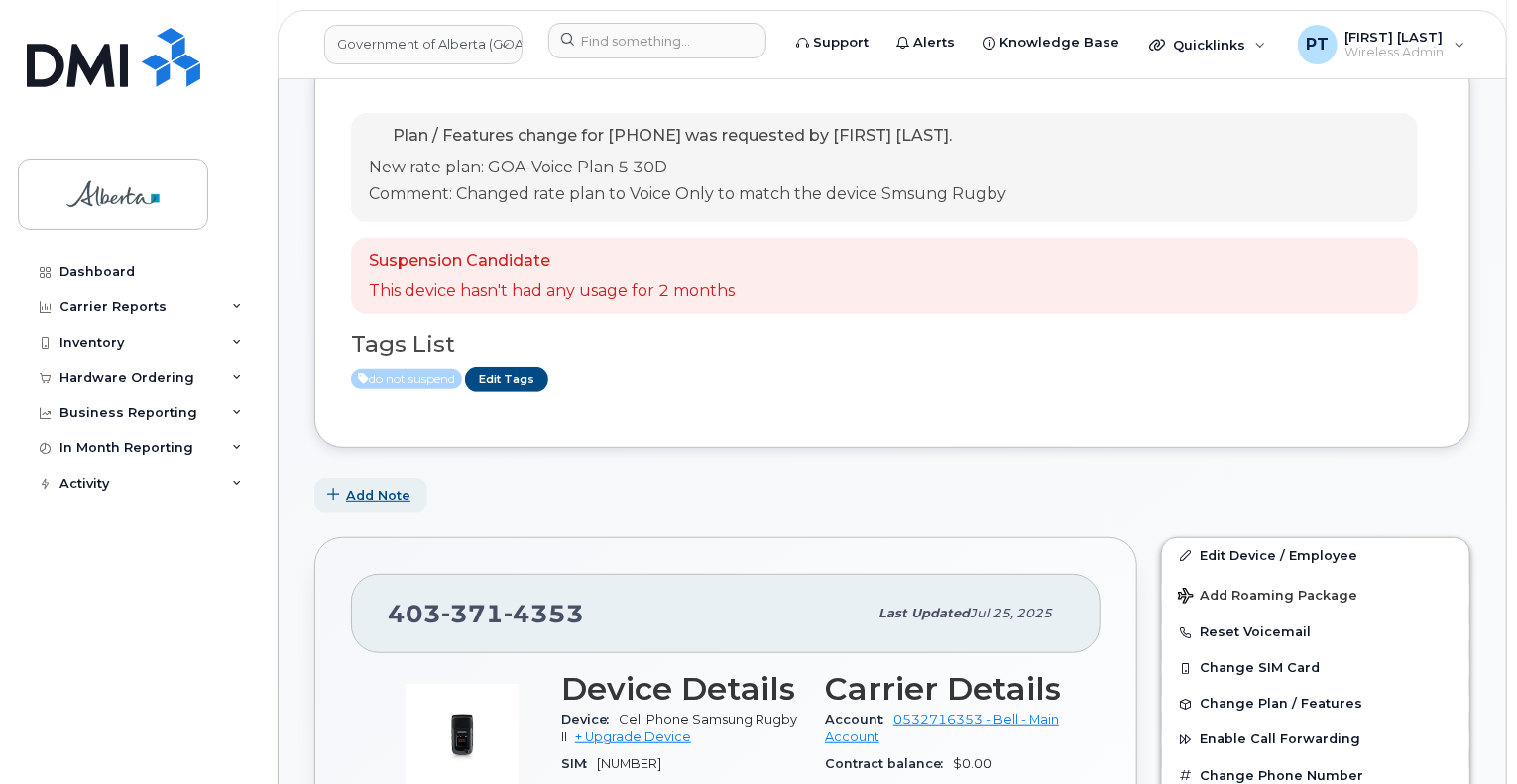 click on "Add Note" at bounding box center (378, 495) 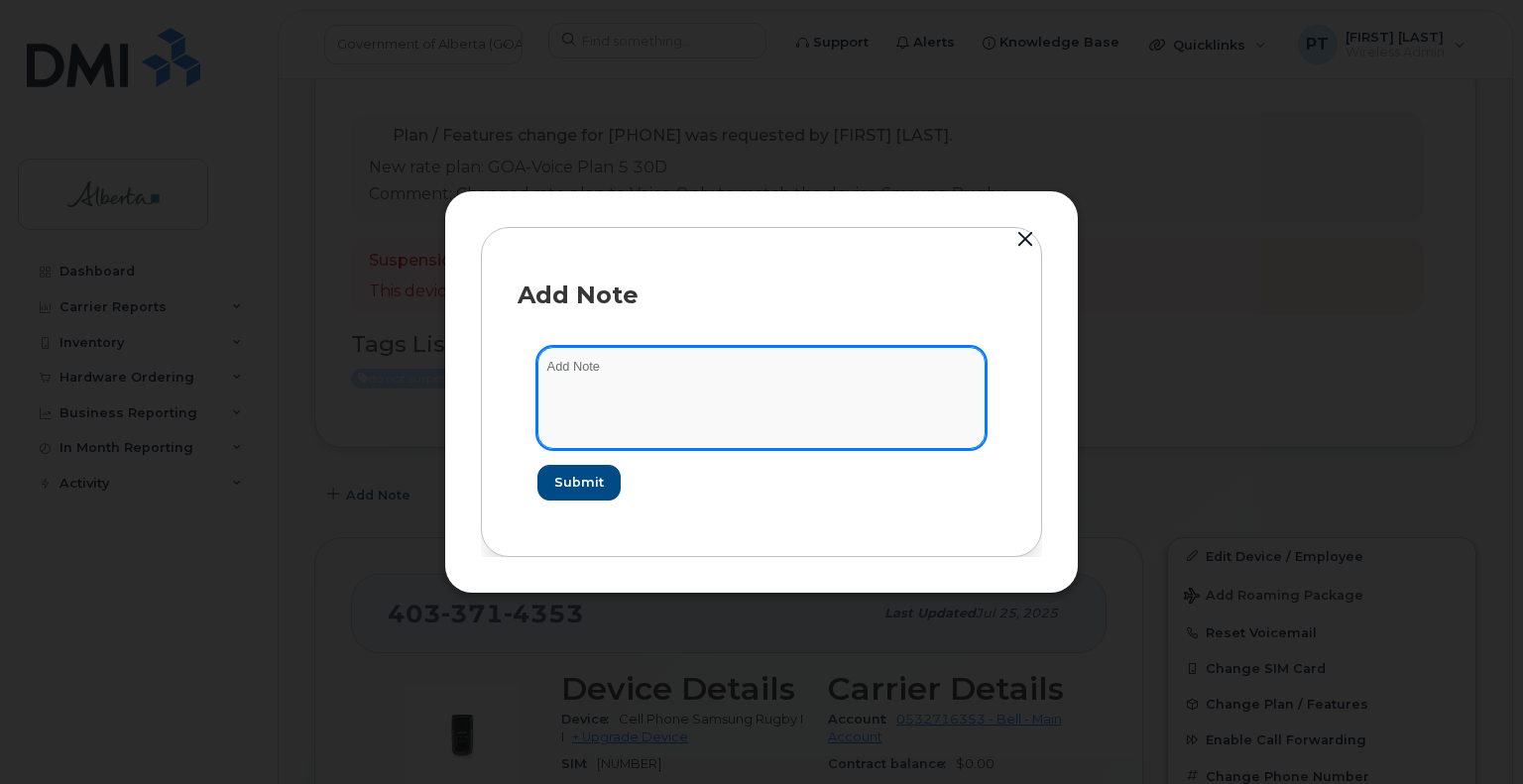 paste on "SCTASK0736447 - Change rate plan to Voice Only as confirmed by Amanda Kwok; current device is Samsung Rugby II IMEI 355831041447300 s/n RPNBA95442F" 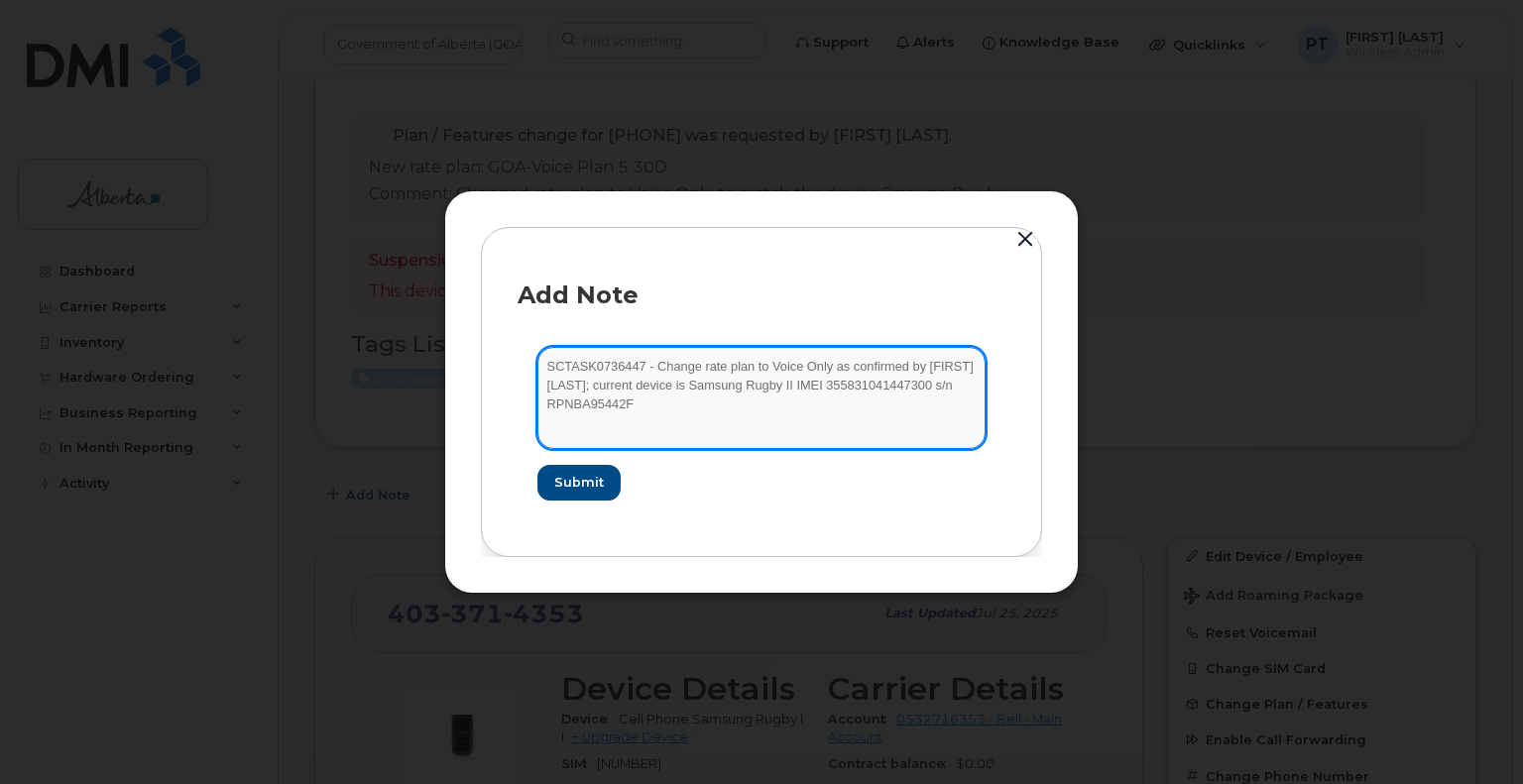 click on "SCTASK0736447 - Change rate plan to Voice Only as confirmed by Amanda Kwok; current device is Samsung Rugby II IMEI 355831041447300 s/n RPNBA95442F" at bounding box center [762, 397] 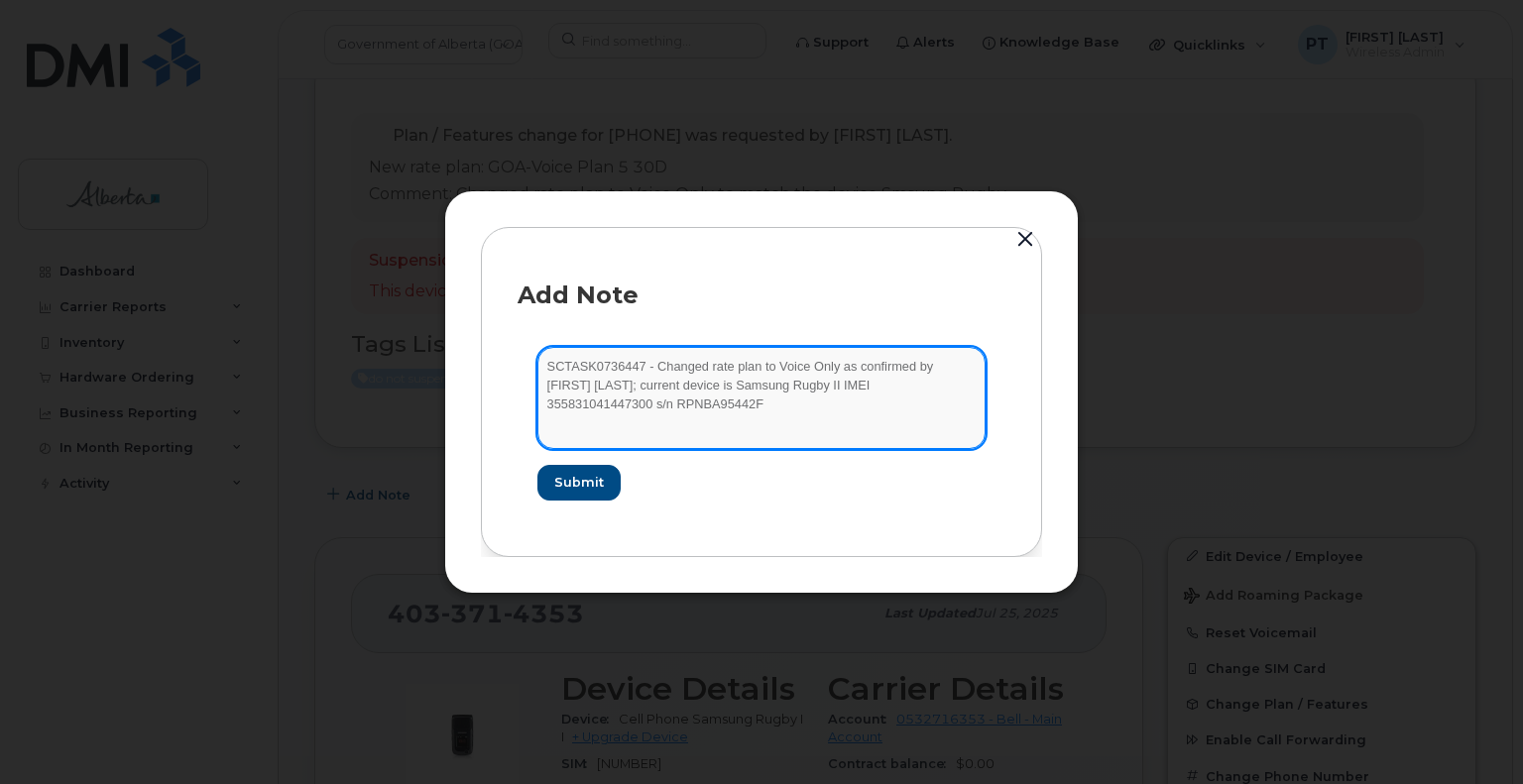 click on "SCTASK0736447 - Changed rate plan to Voice Only as confirmed by Amanda Kwok; current device is Samsung Rugby II IMEI 355831041447300 s/n RPNBA95442F" at bounding box center [762, 397] 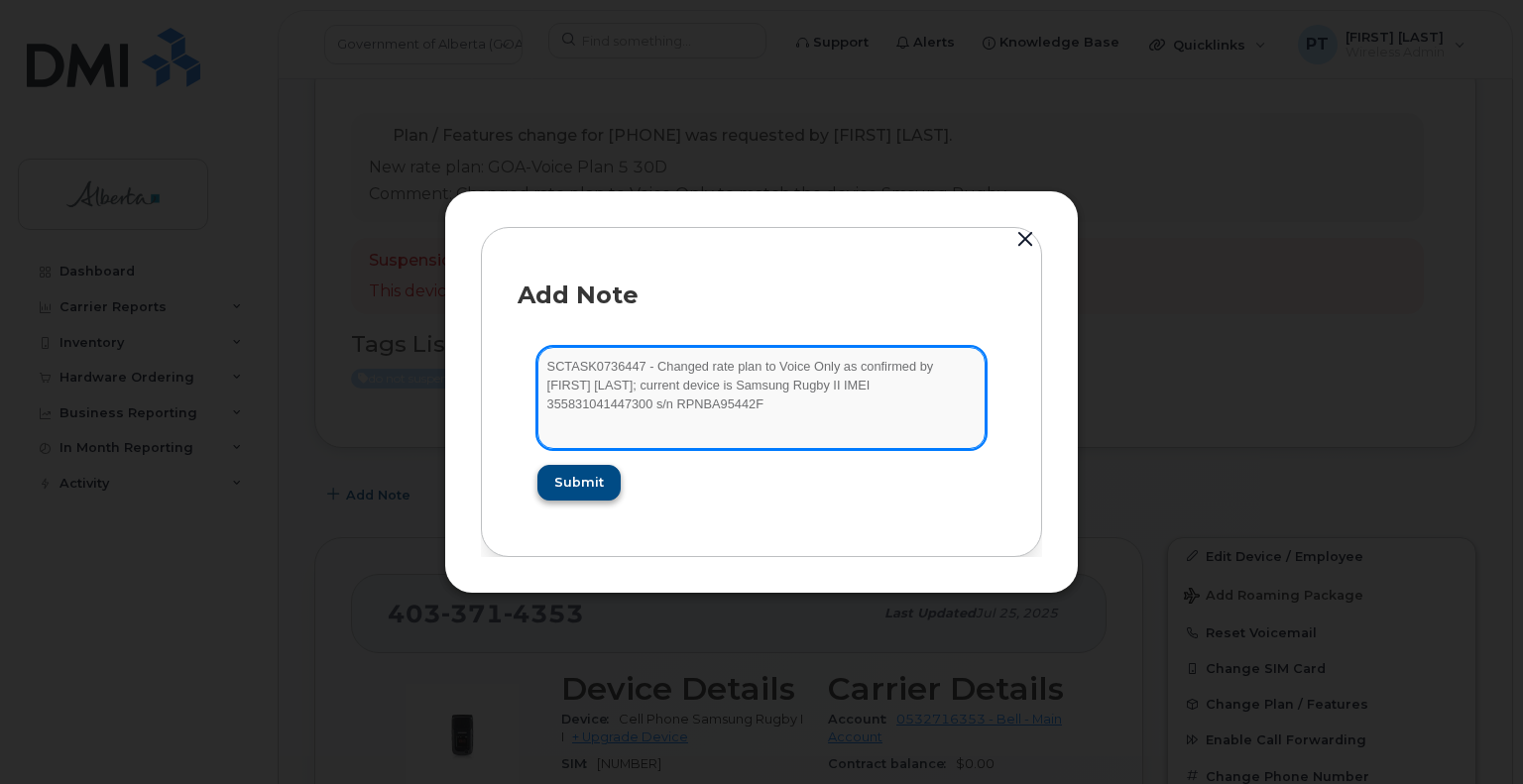 type on "SCTASK0736447 - Changed rate plan to Voice Only as confirmed by Amanda Kwok; current device is Samsung Rugby II IMEI 355831041447300 s/n RPNBA95442F" 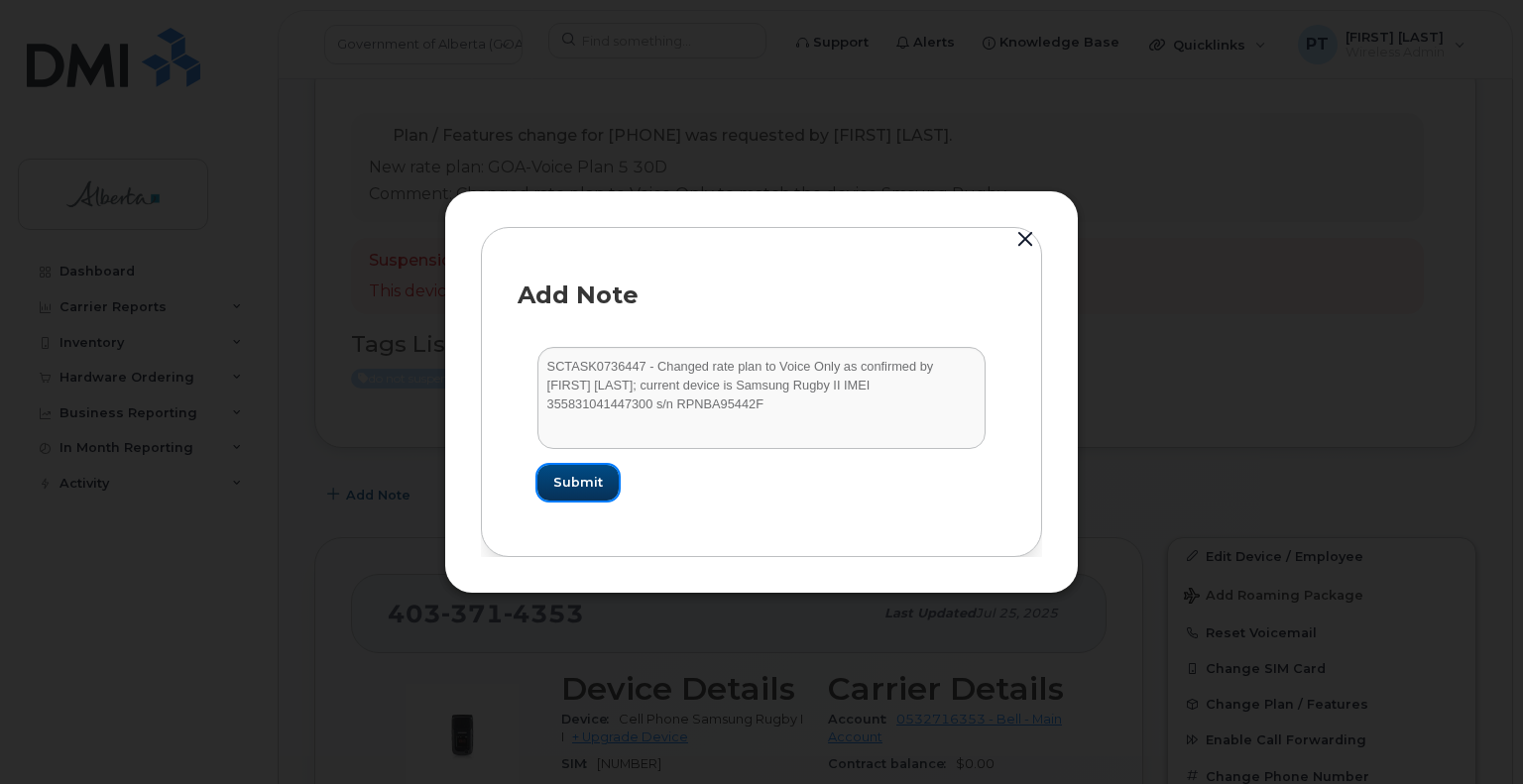 click on "Submit" at bounding box center [578, 482] 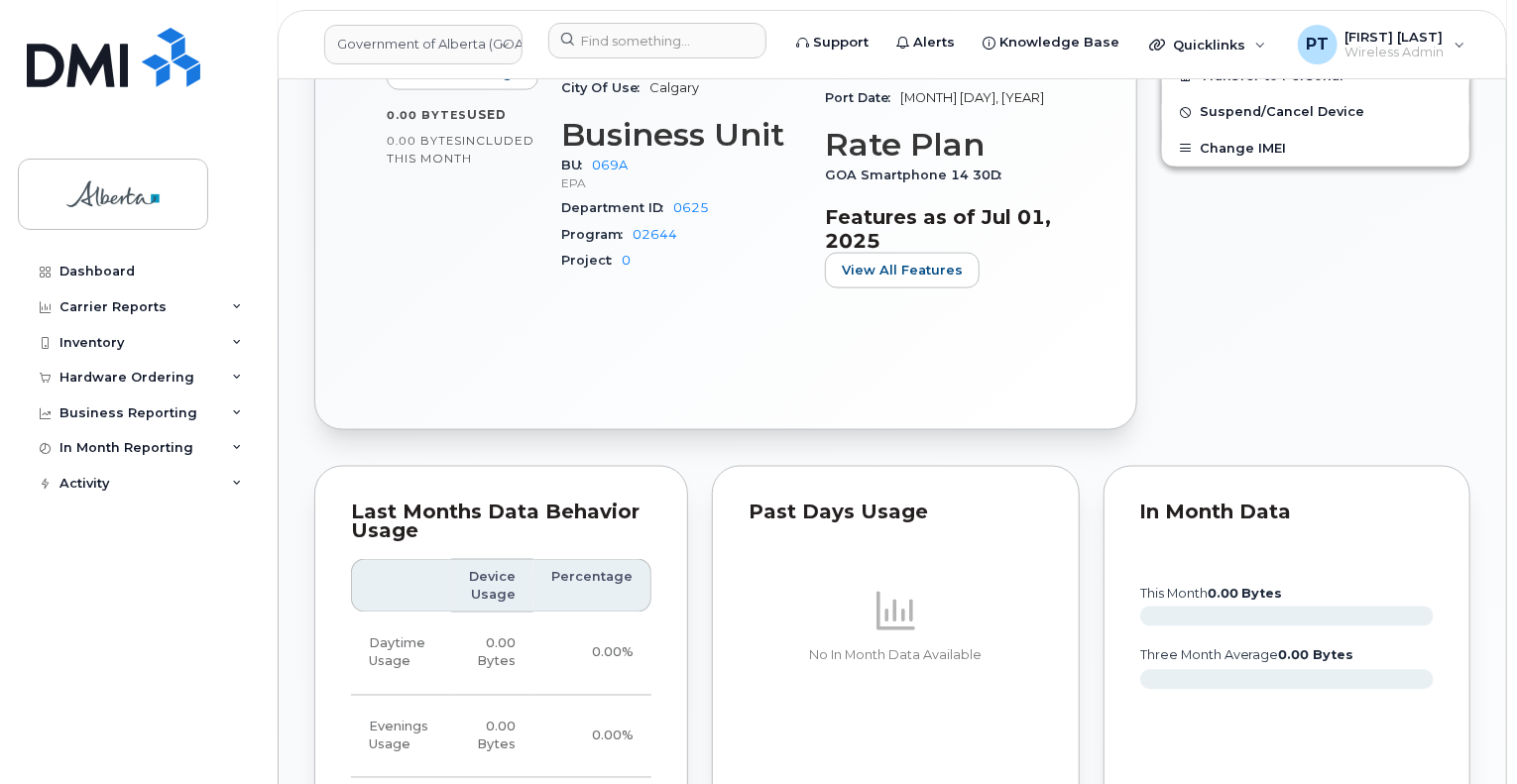 scroll, scrollTop: 1784, scrollLeft: 0, axis: vertical 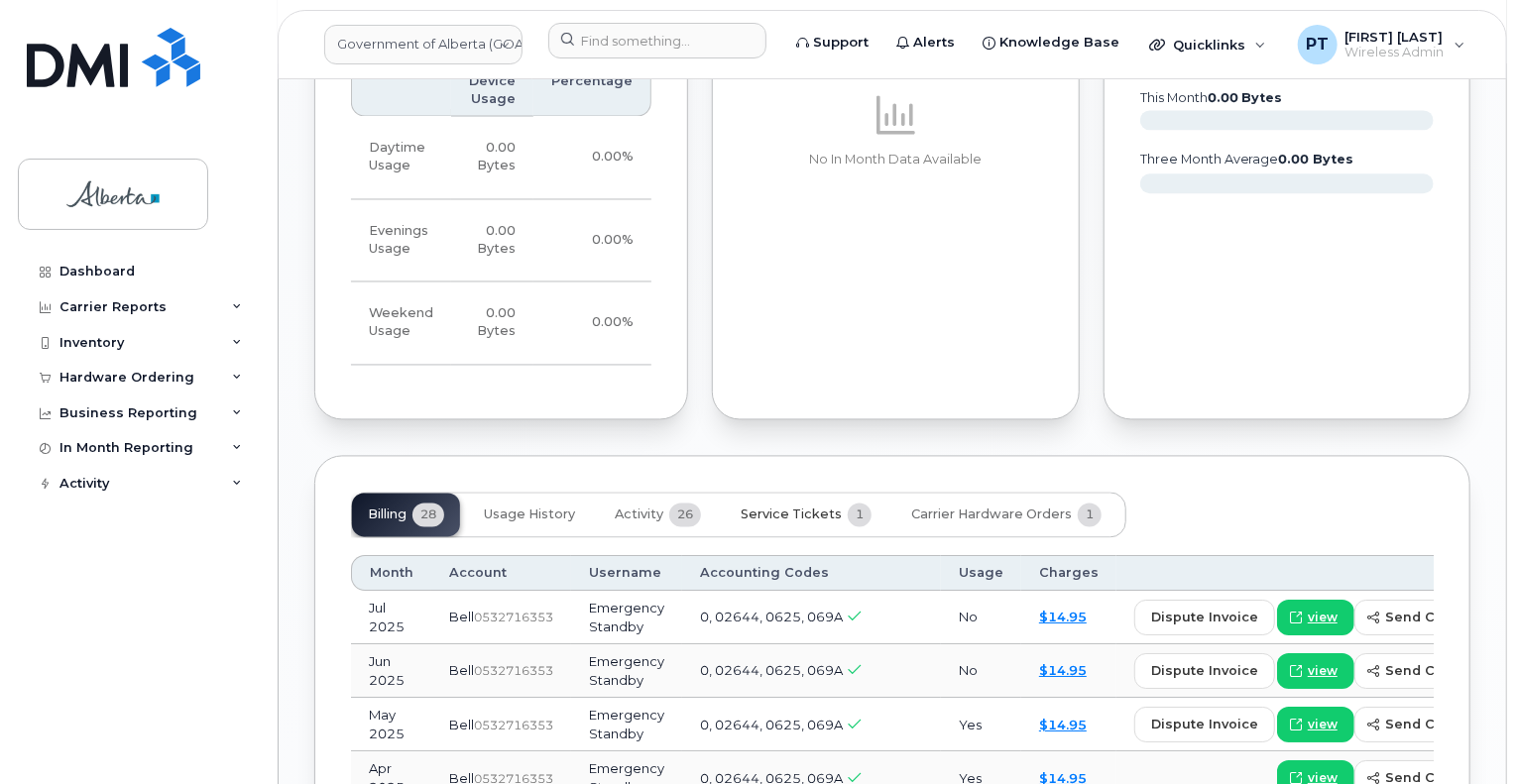 click on "Service Tickets" at bounding box center (791, 515) 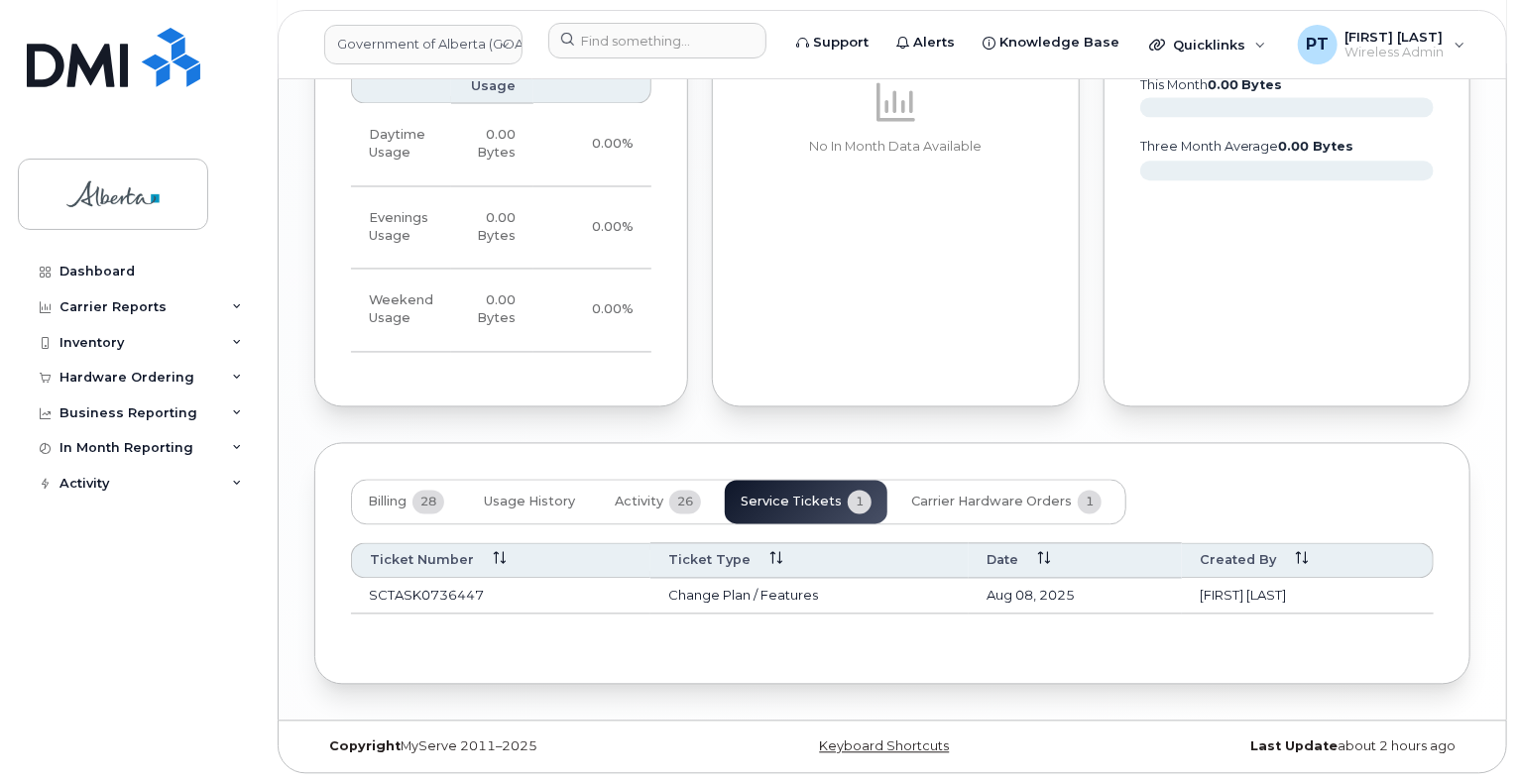 scroll, scrollTop: 1815, scrollLeft: 0, axis: vertical 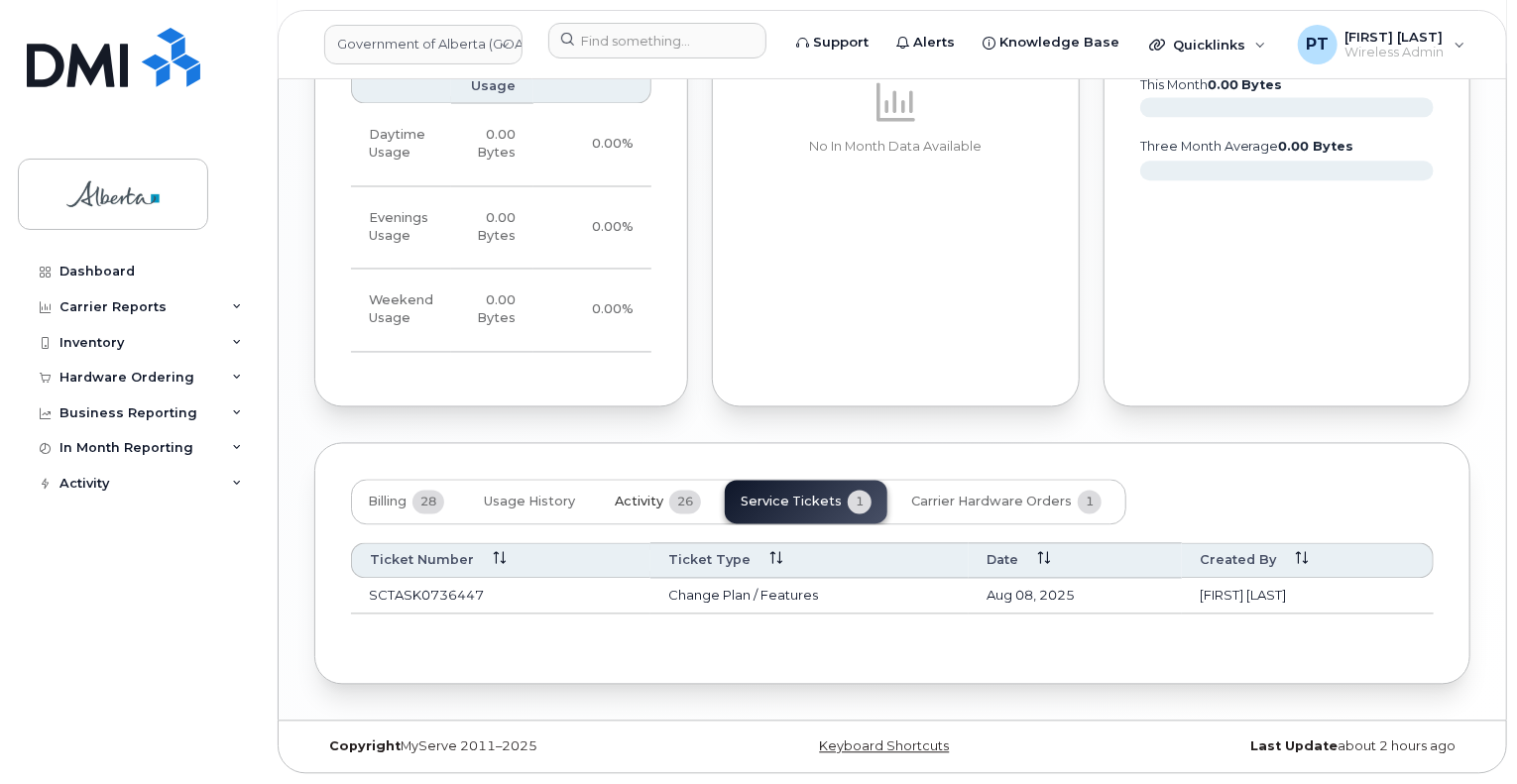 click on "Activity" at bounding box center (639, 503) 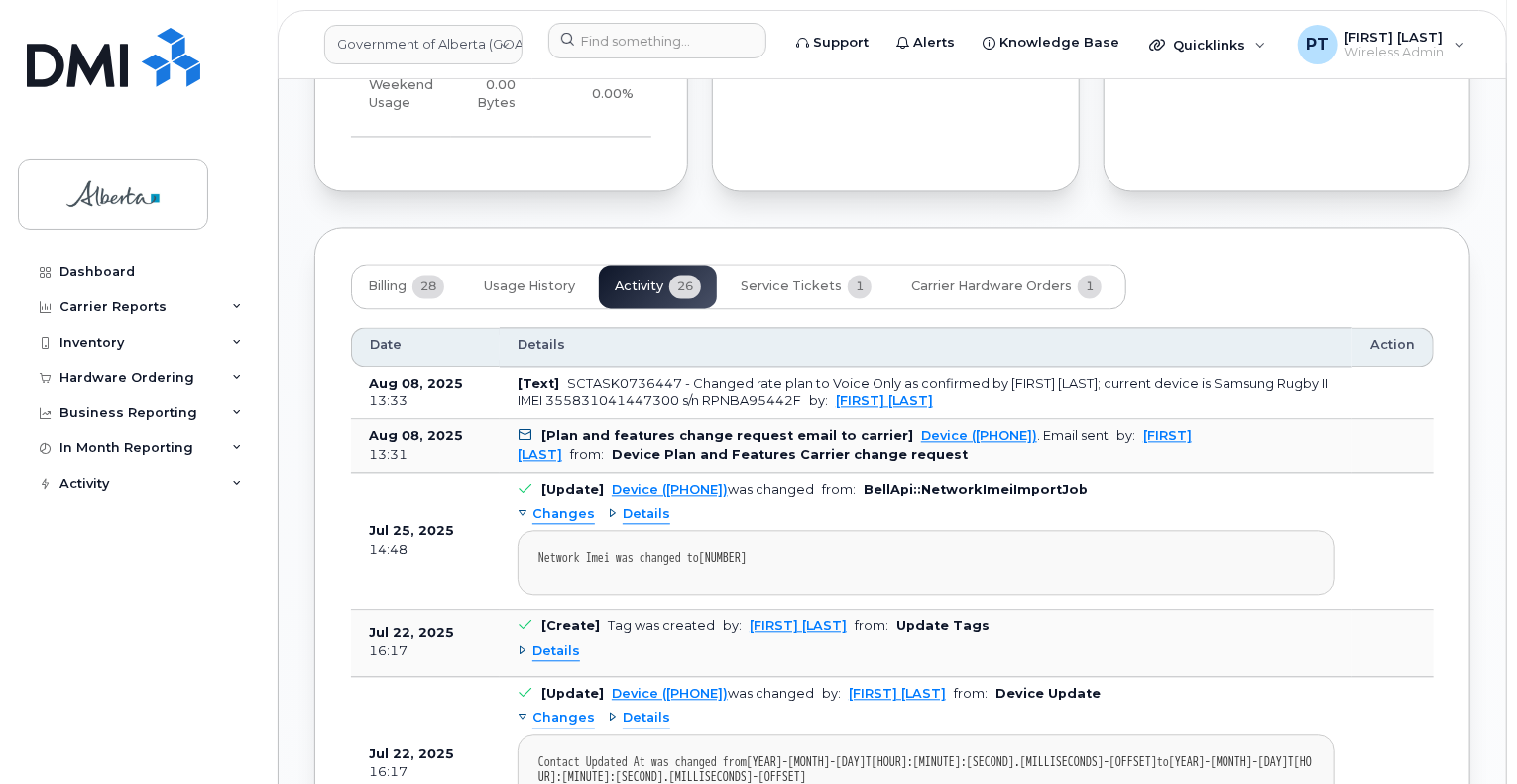 scroll, scrollTop: 2112, scrollLeft: 0, axis: vertical 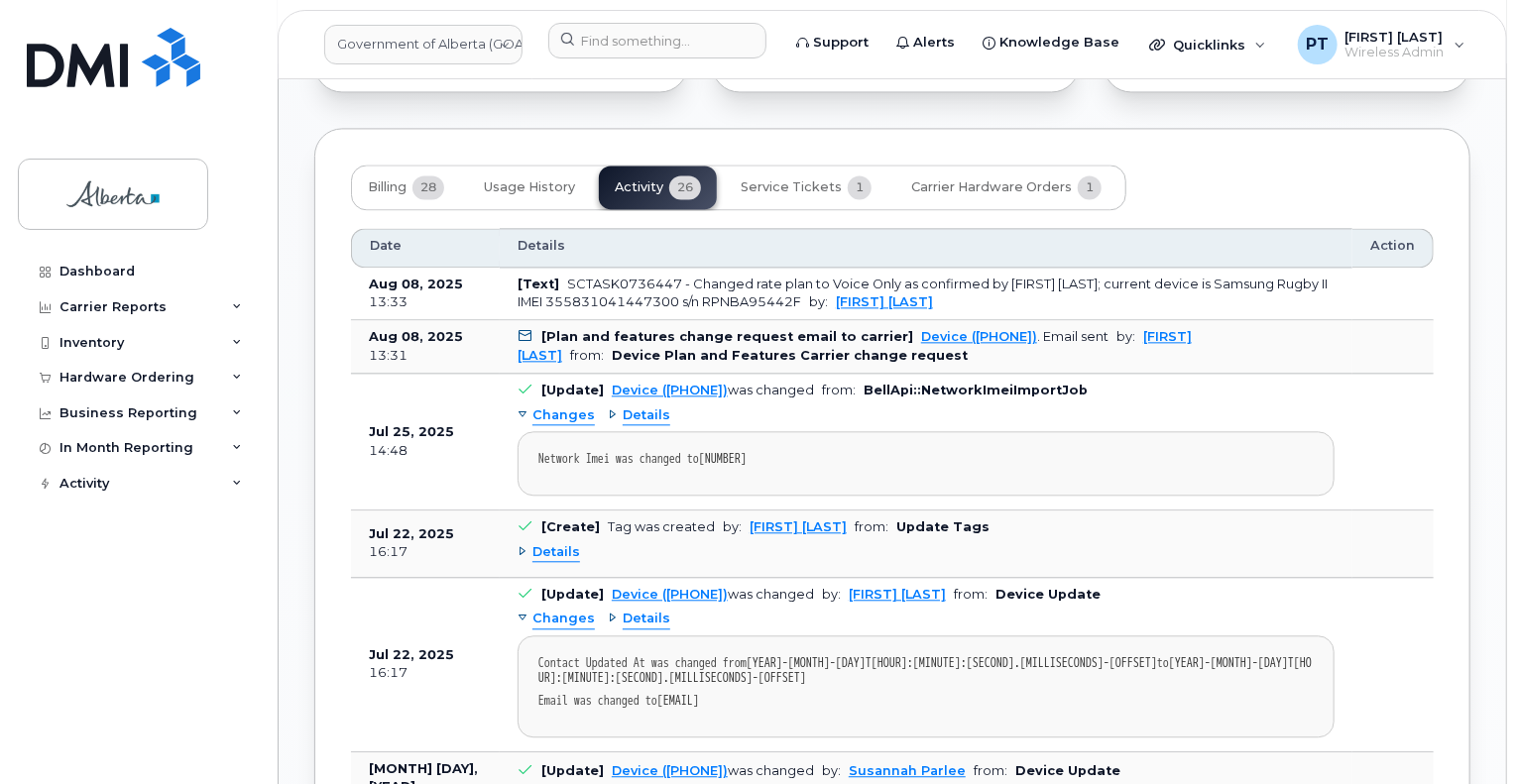 click on "Details" at bounding box center (556, 552) 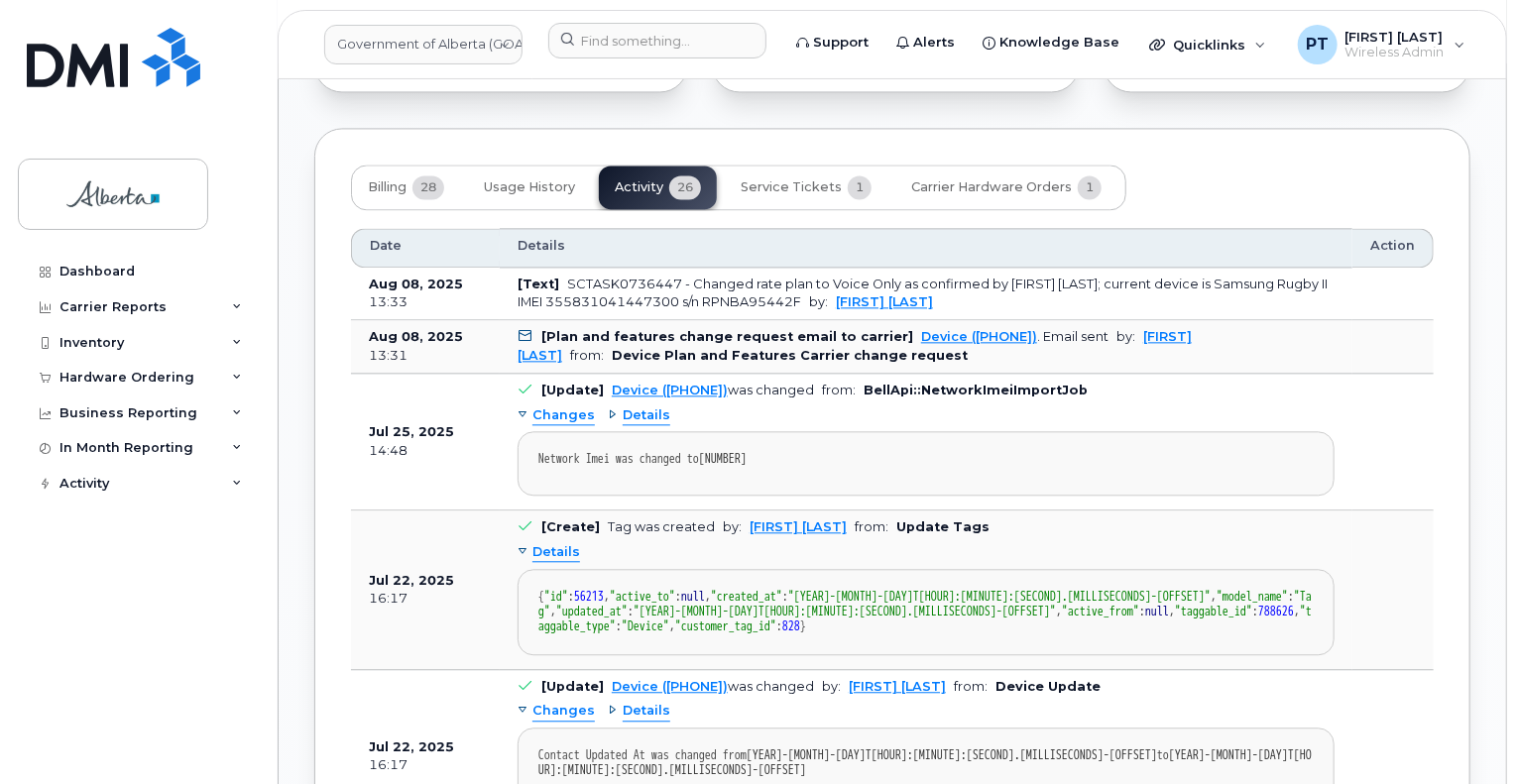 click on "Details" at bounding box center [556, 552] 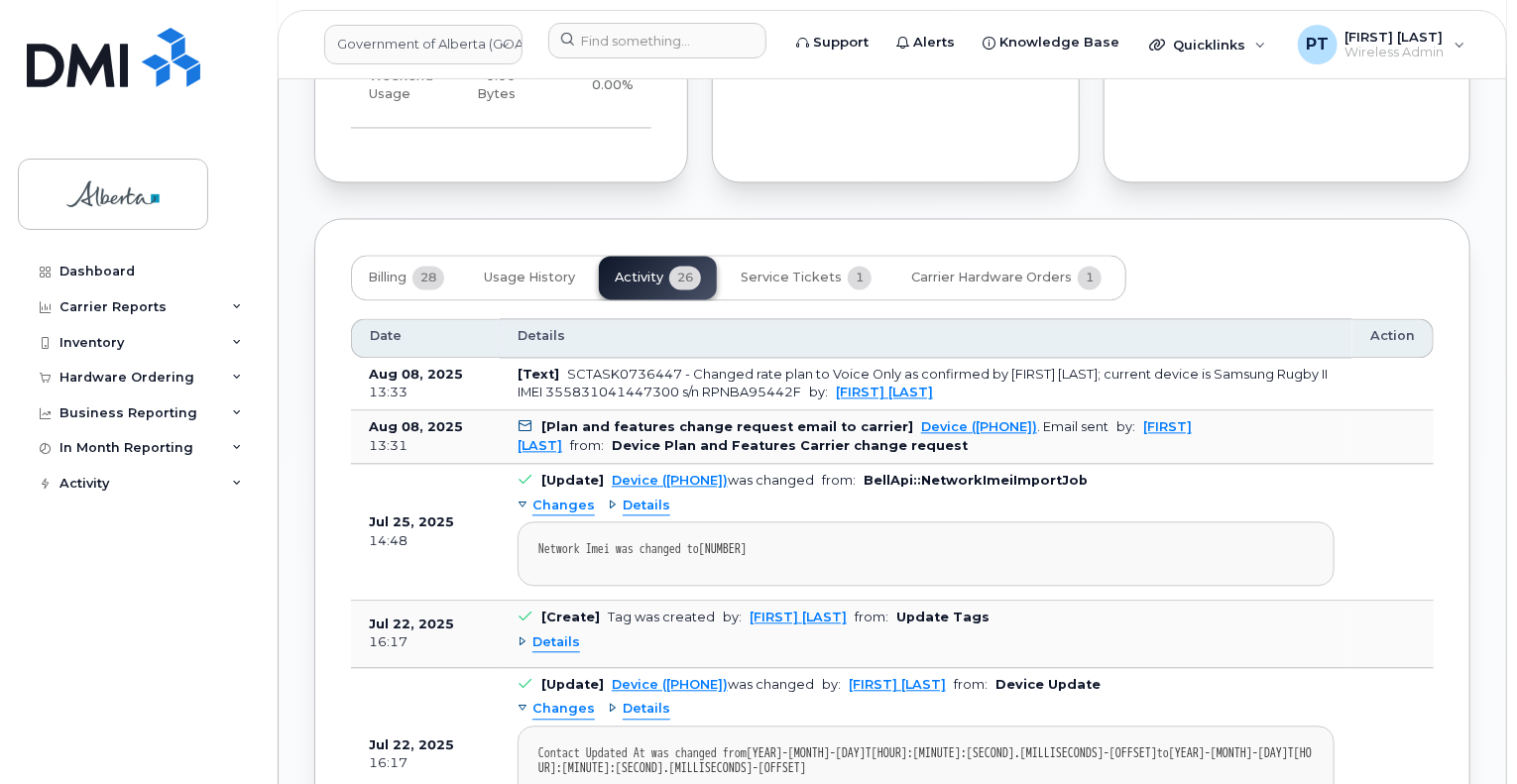 scroll, scrollTop: 2181, scrollLeft: 0, axis: vertical 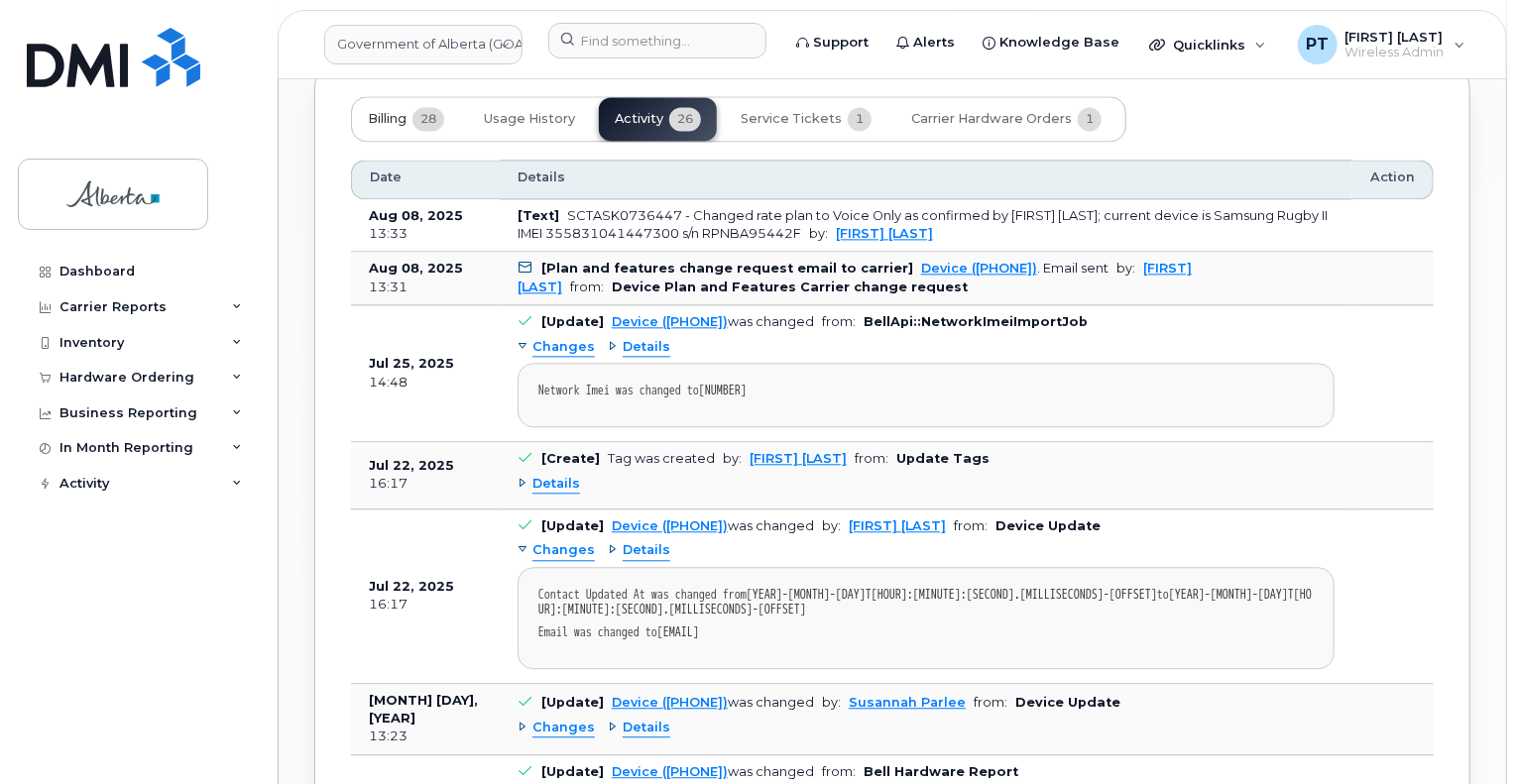 click on "Billing" at bounding box center (387, 119) 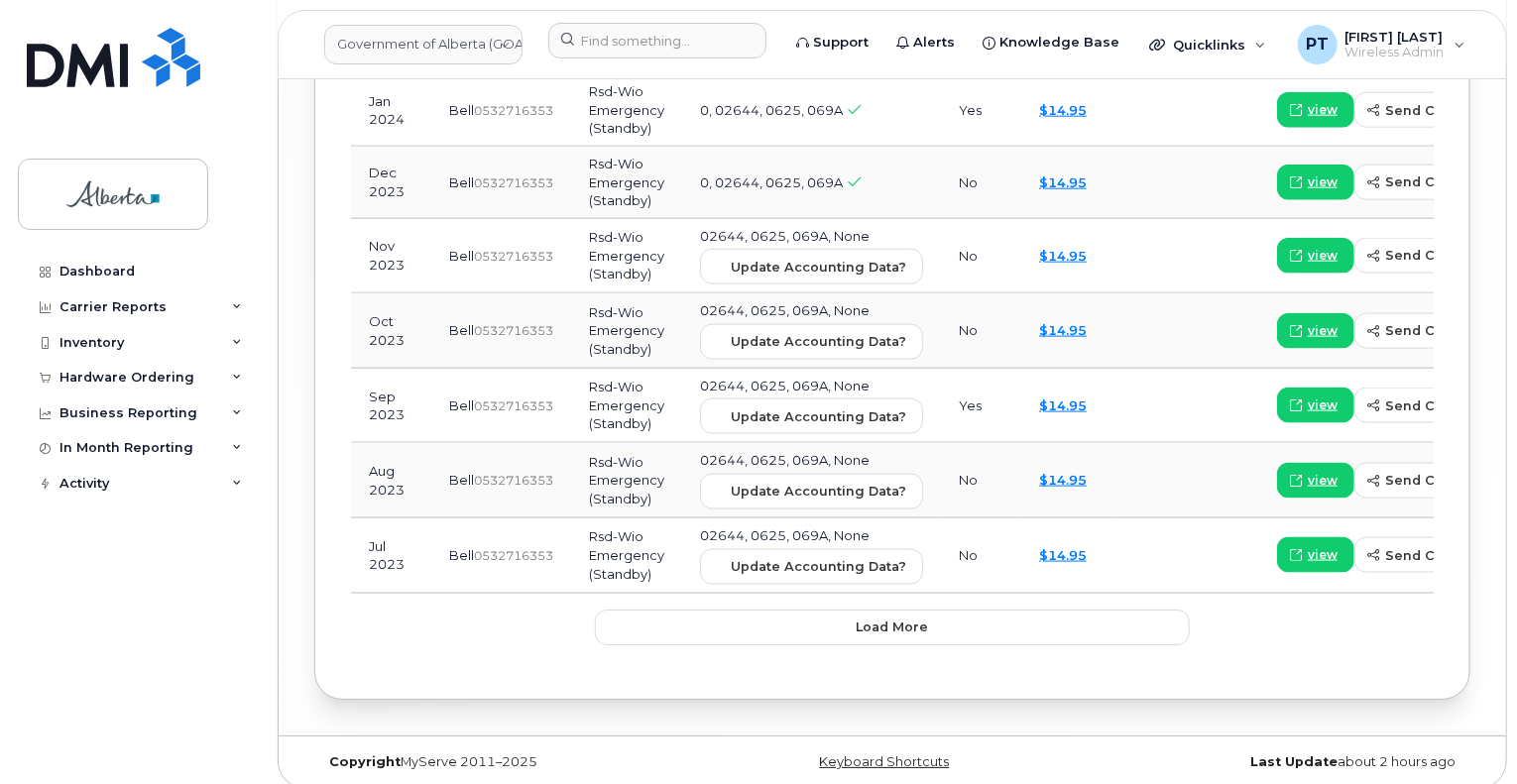 scroll, scrollTop: 3465, scrollLeft: 0, axis: vertical 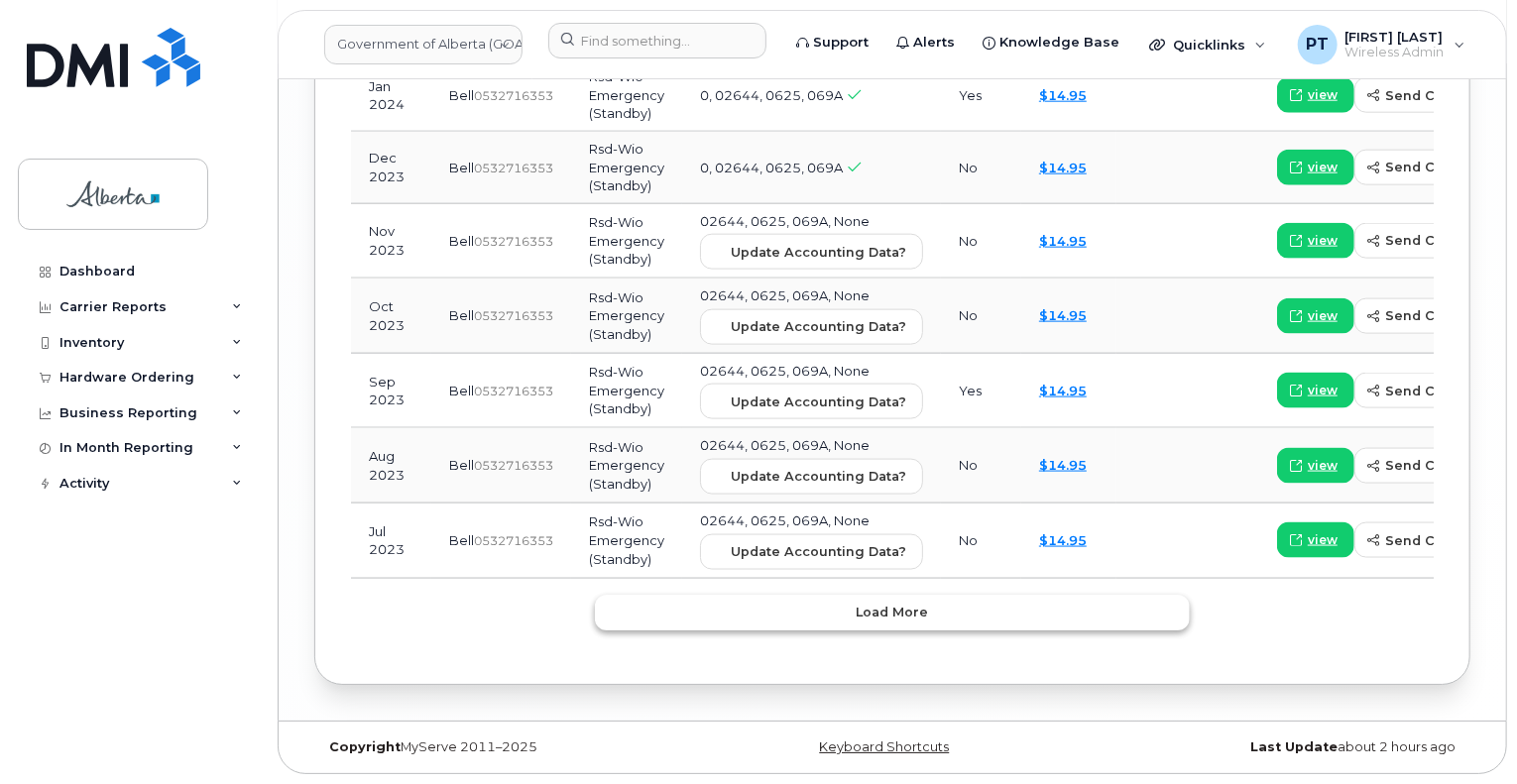 click on "Load more" at bounding box center (892, 612) 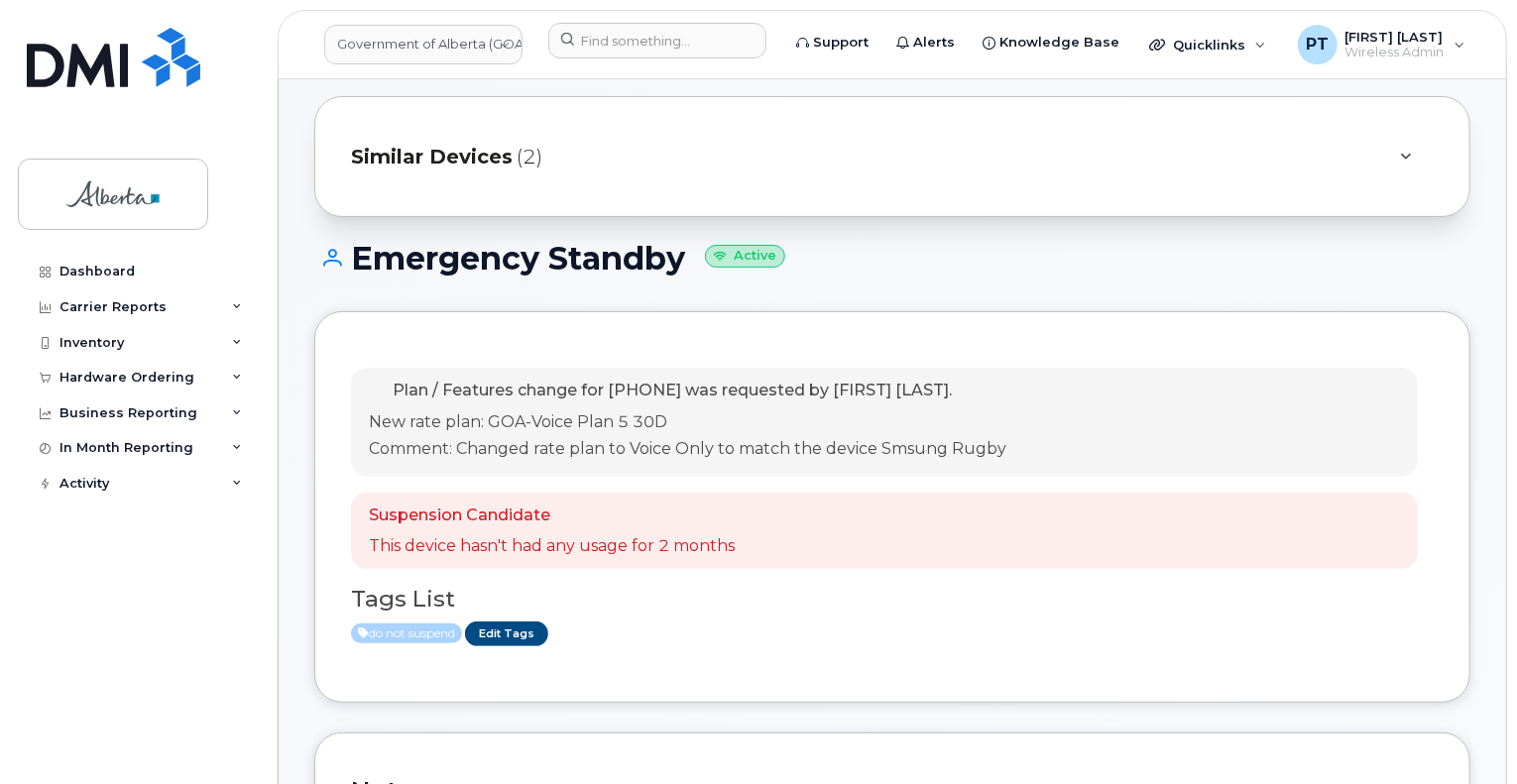 scroll, scrollTop: 0, scrollLeft: 0, axis: both 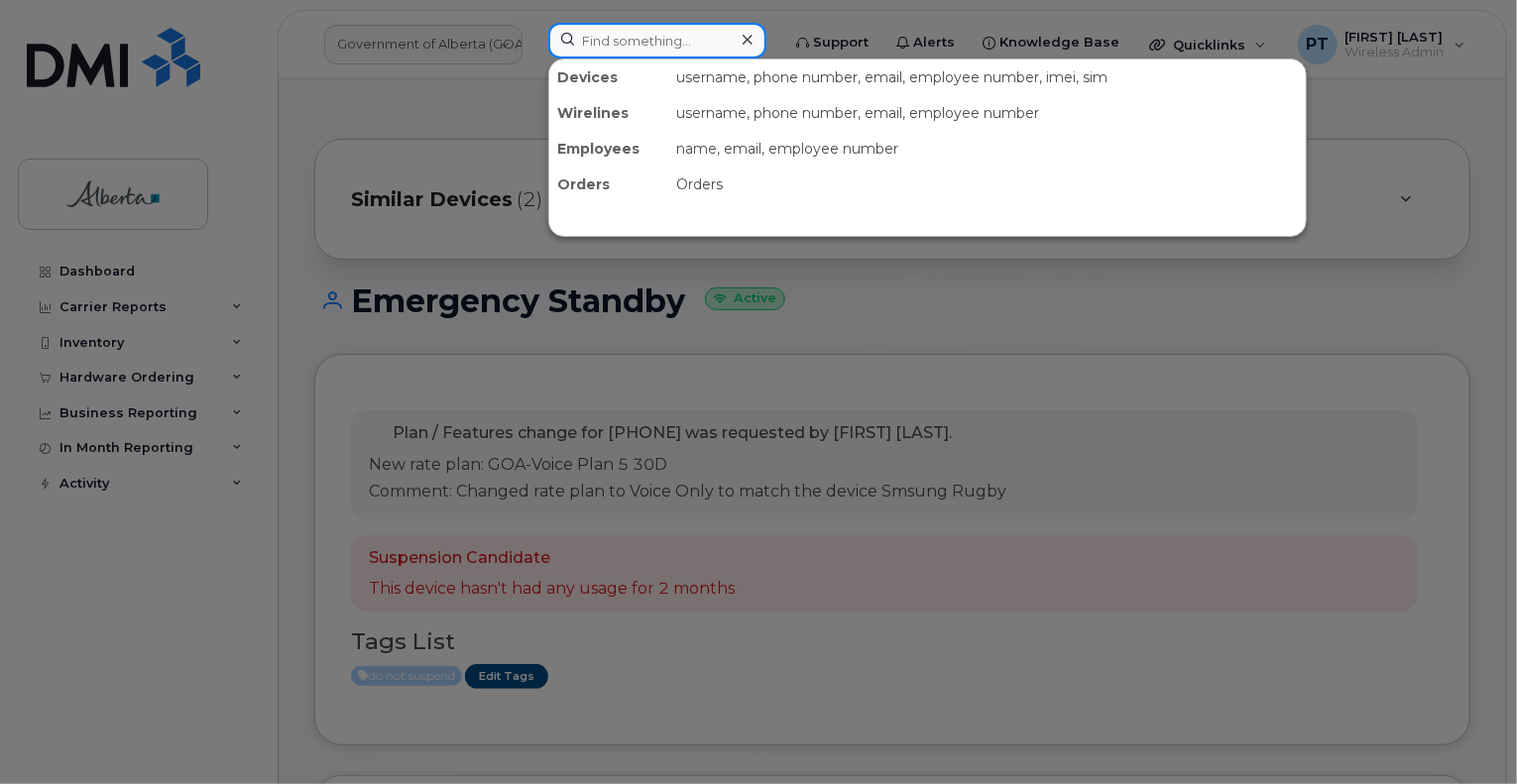 click at bounding box center (657, 41) 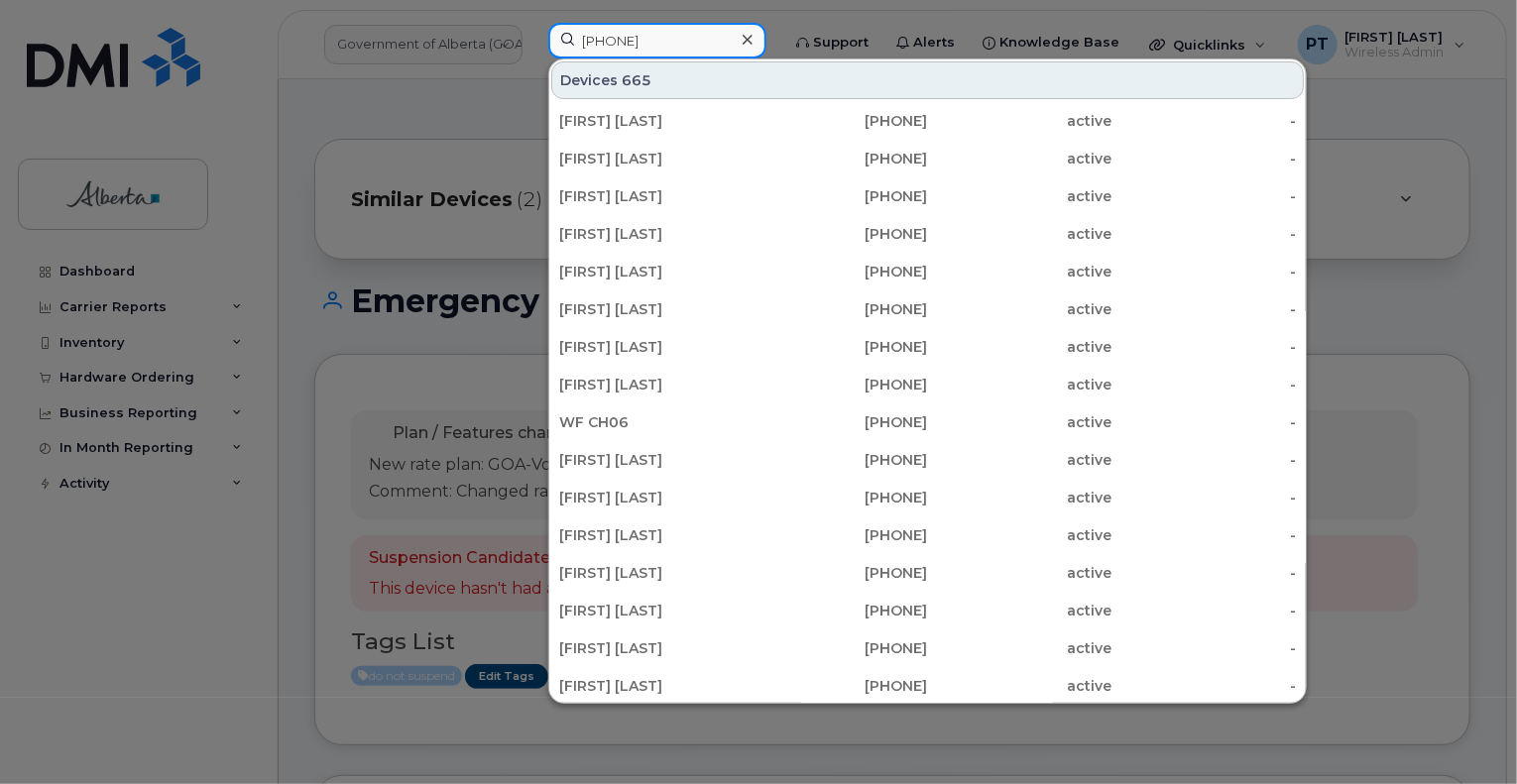type on "5873858098" 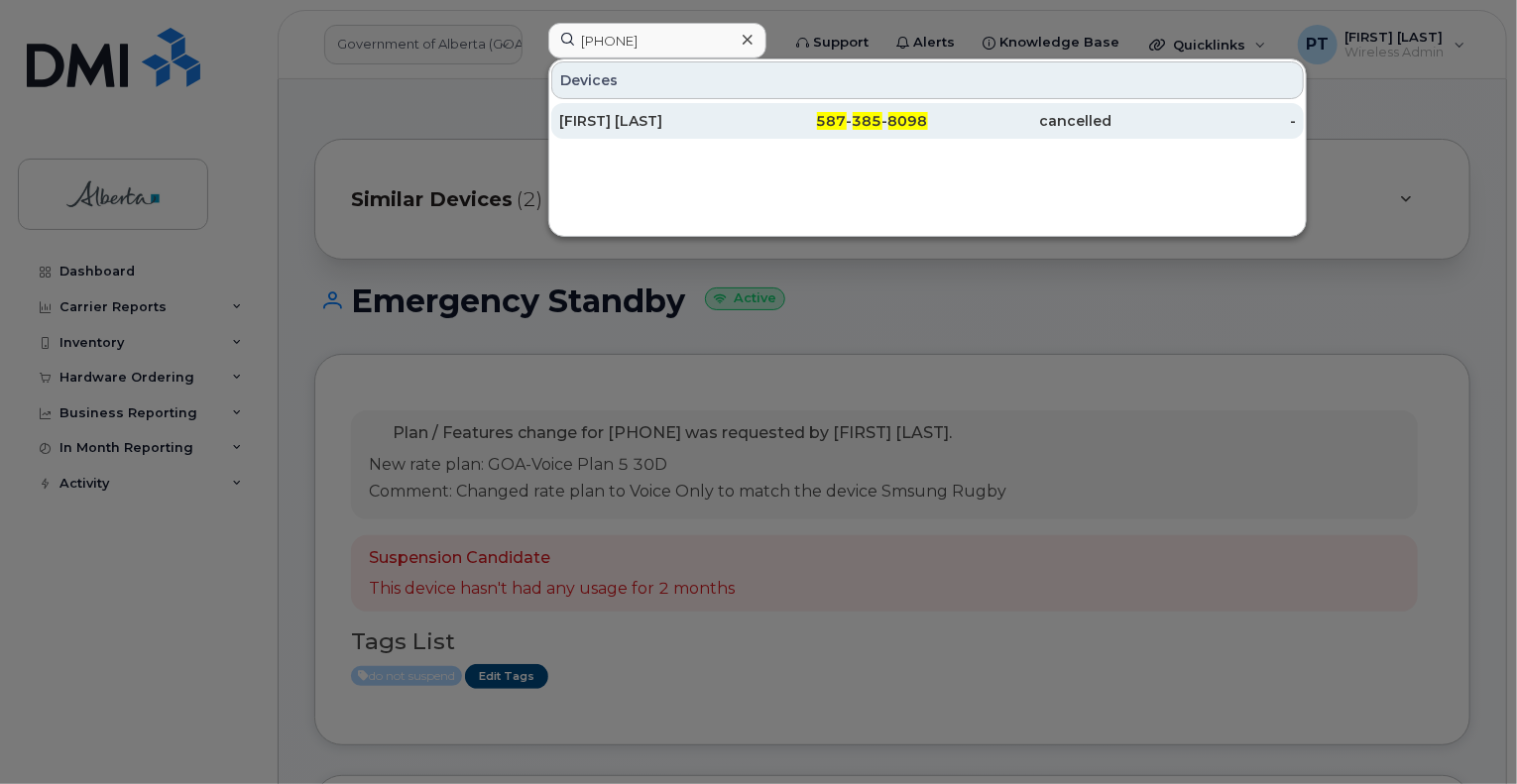 click on "Gayle See" at bounding box center [651, 121] 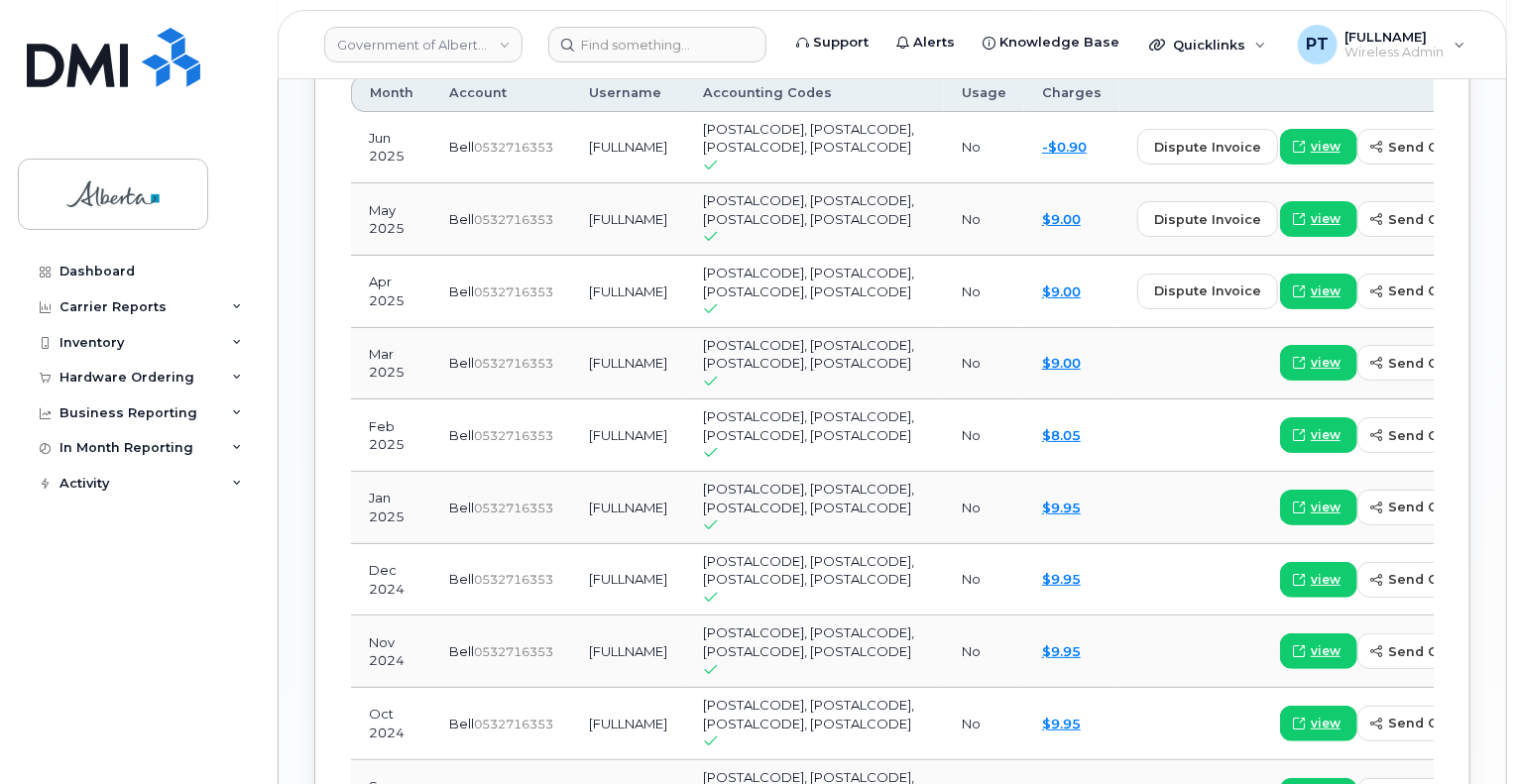 scroll, scrollTop: 1883, scrollLeft: 0, axis: vertical 